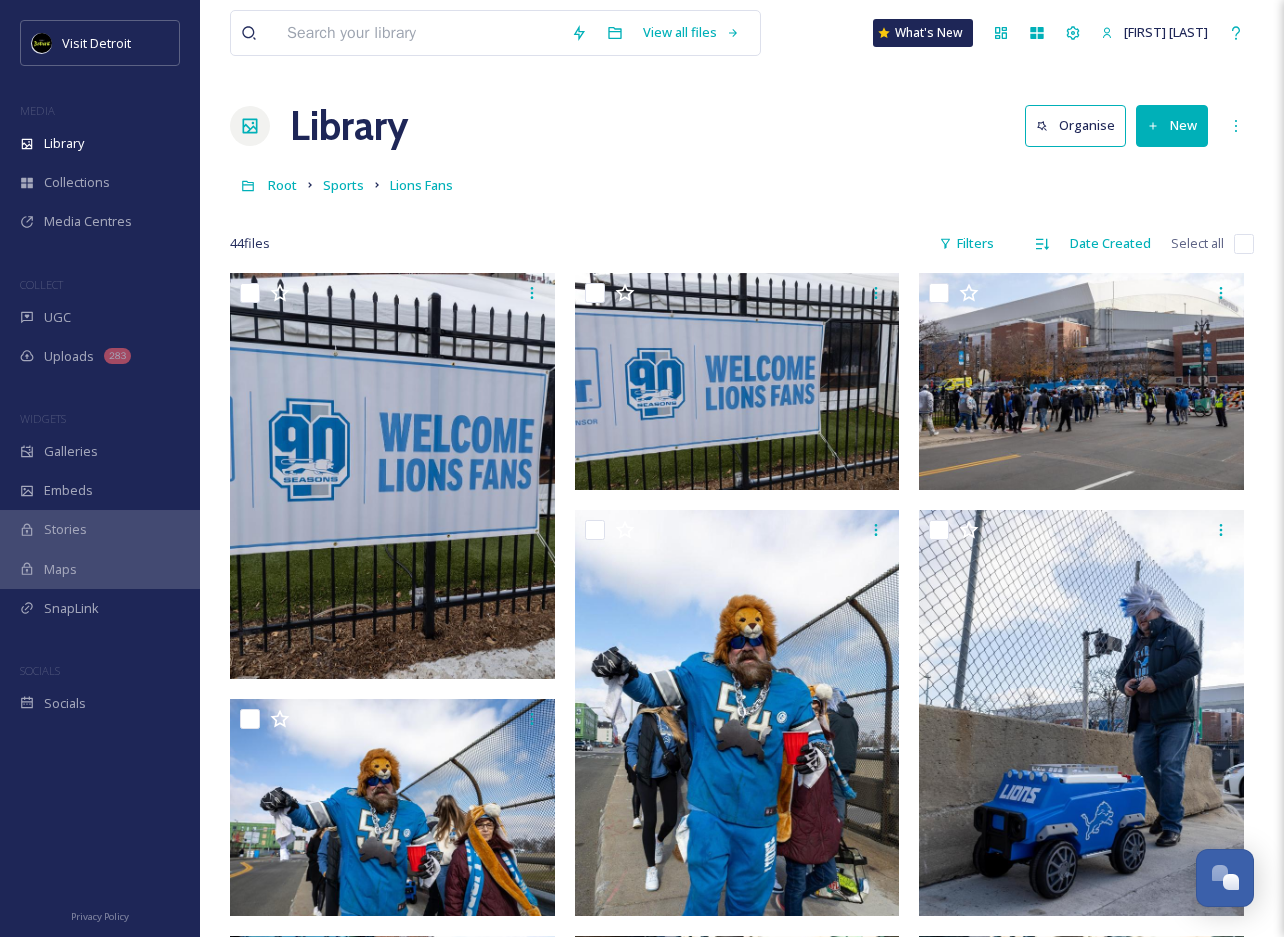 scroll, scrollTop: 598, scrollLeft: 0, axis: vertical 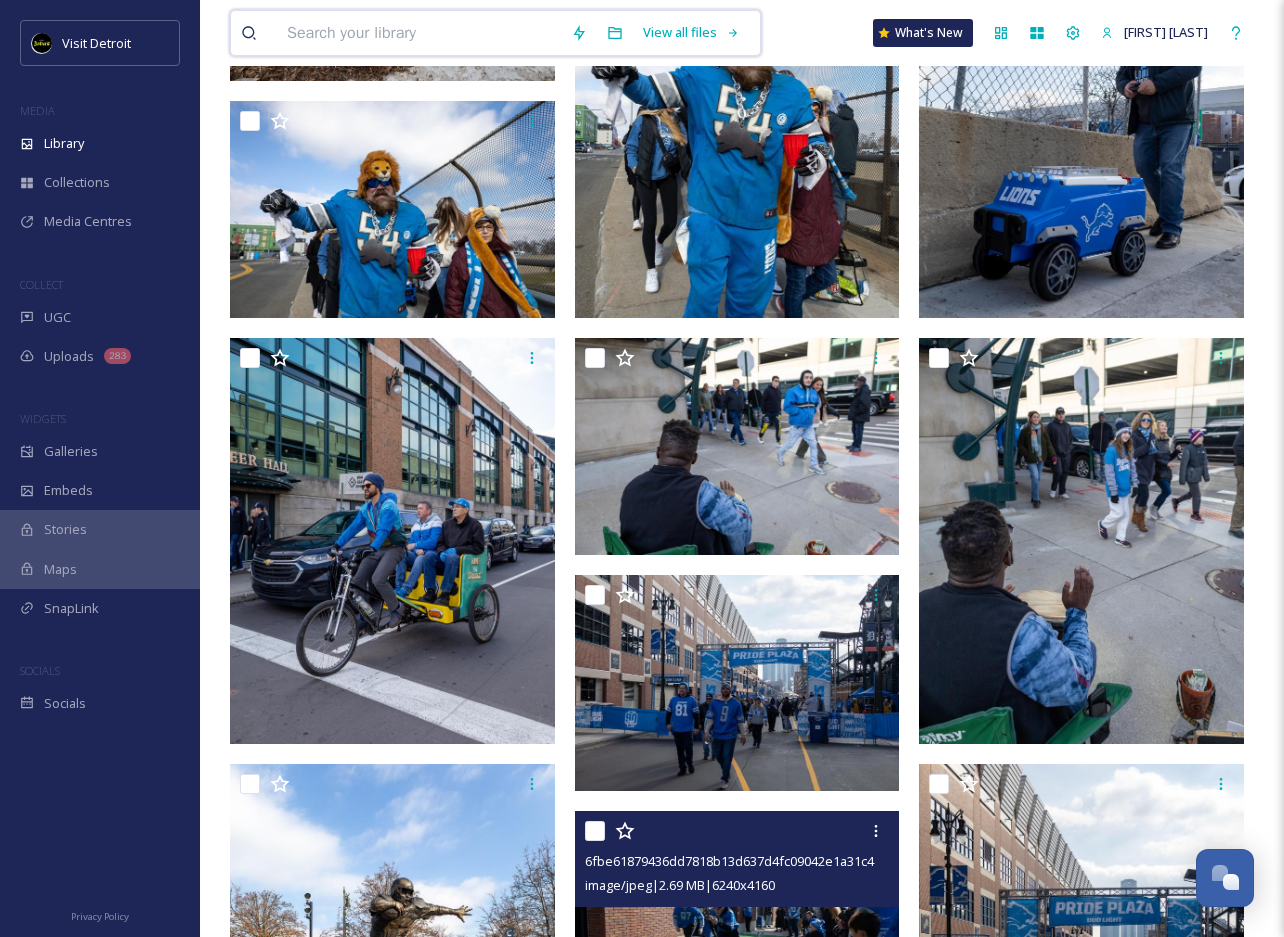 click at bounding box center [419, 33] 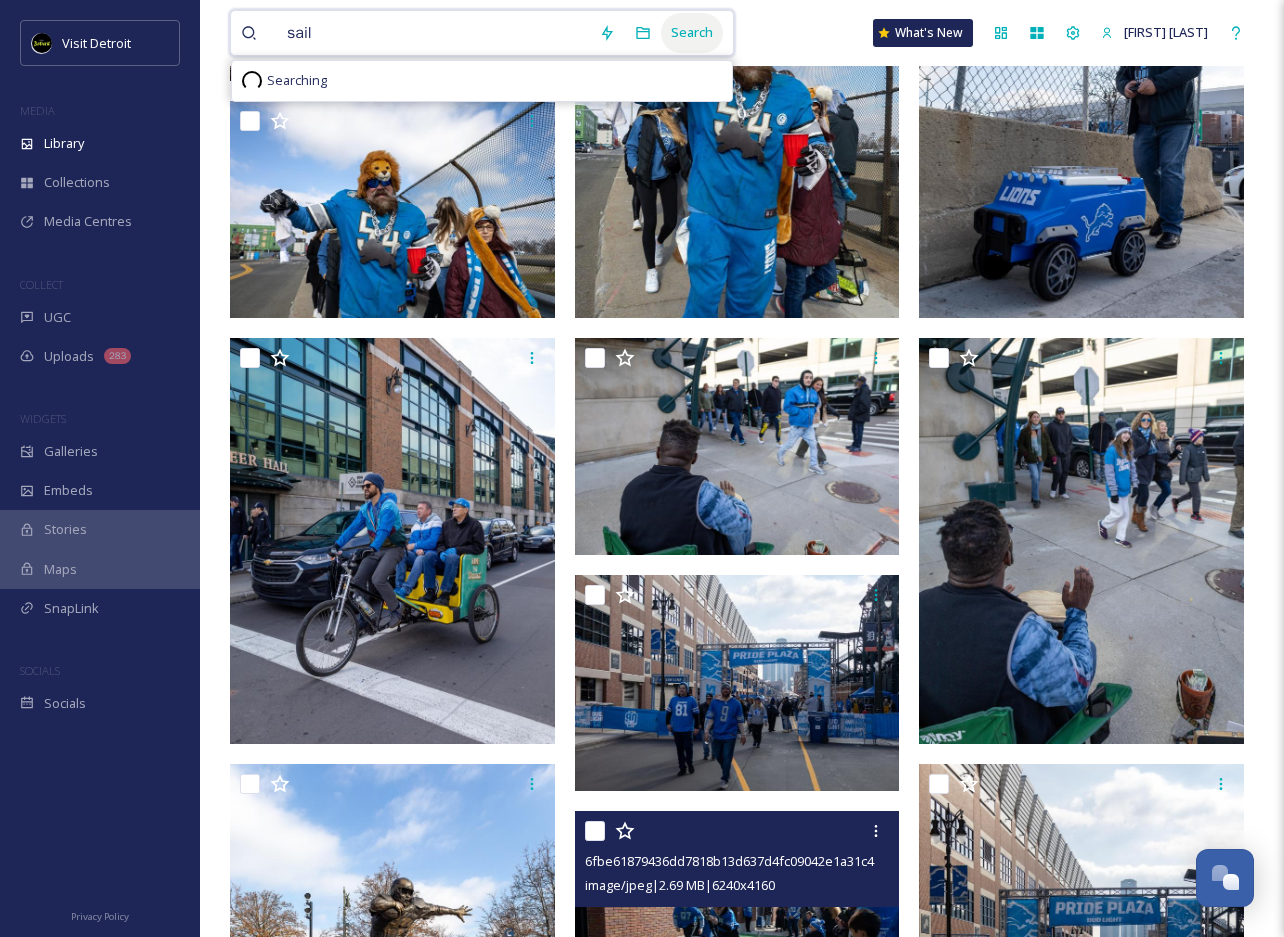 type on "sail" 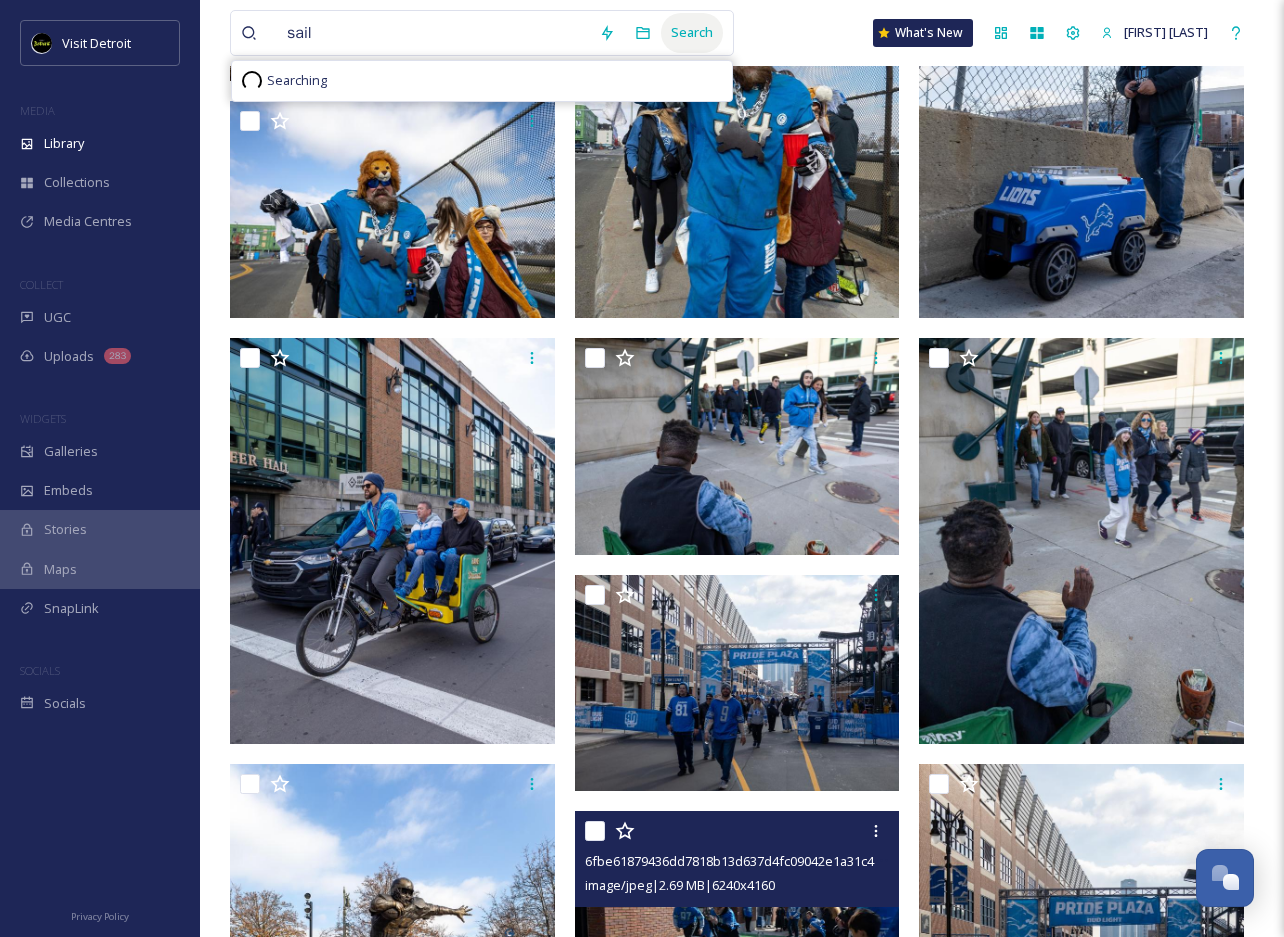 click on "Search" at bounding box center [692, 32] 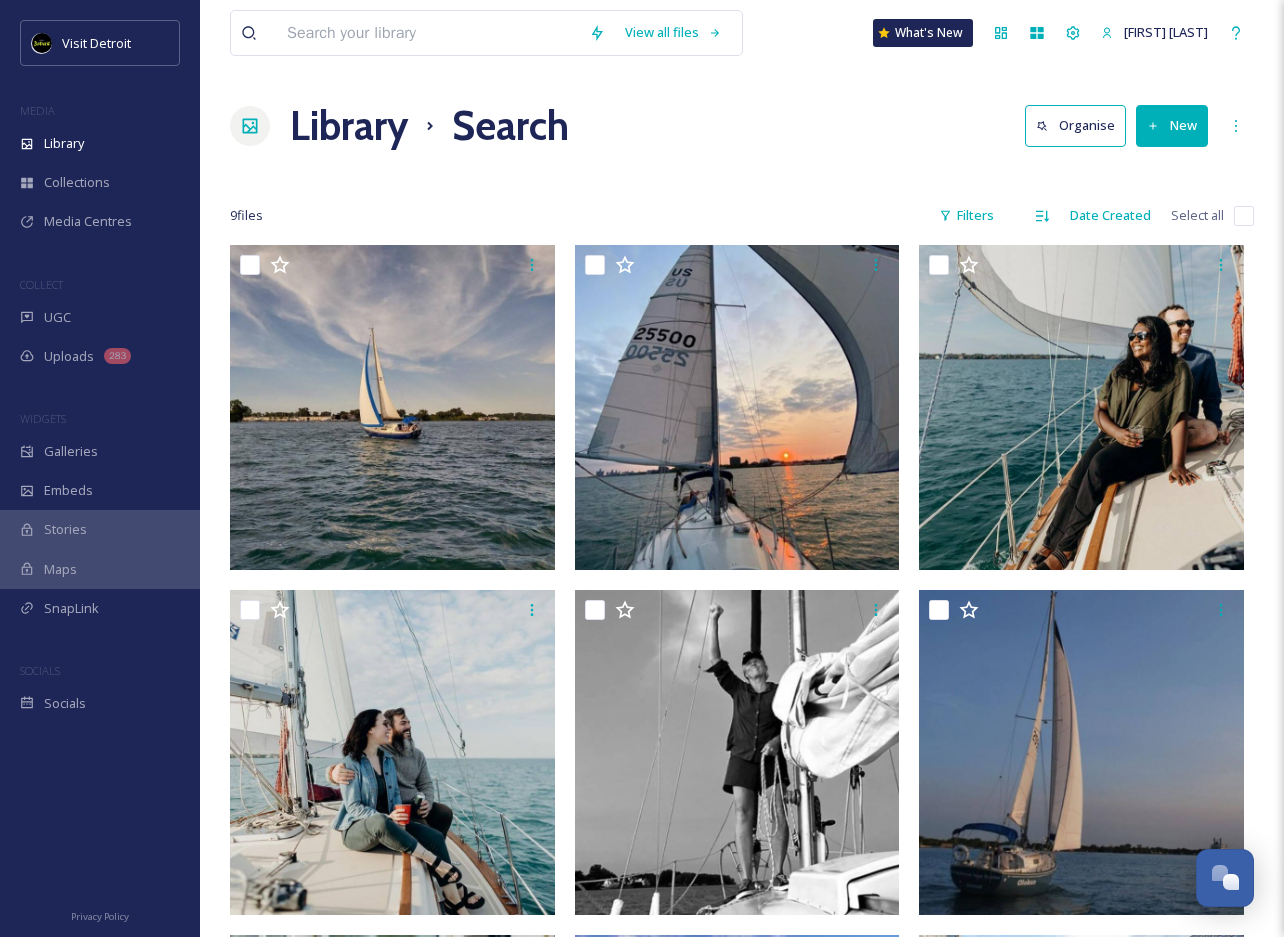 scroll, scrollTop: 0, scrollLeft: 0, axis: both 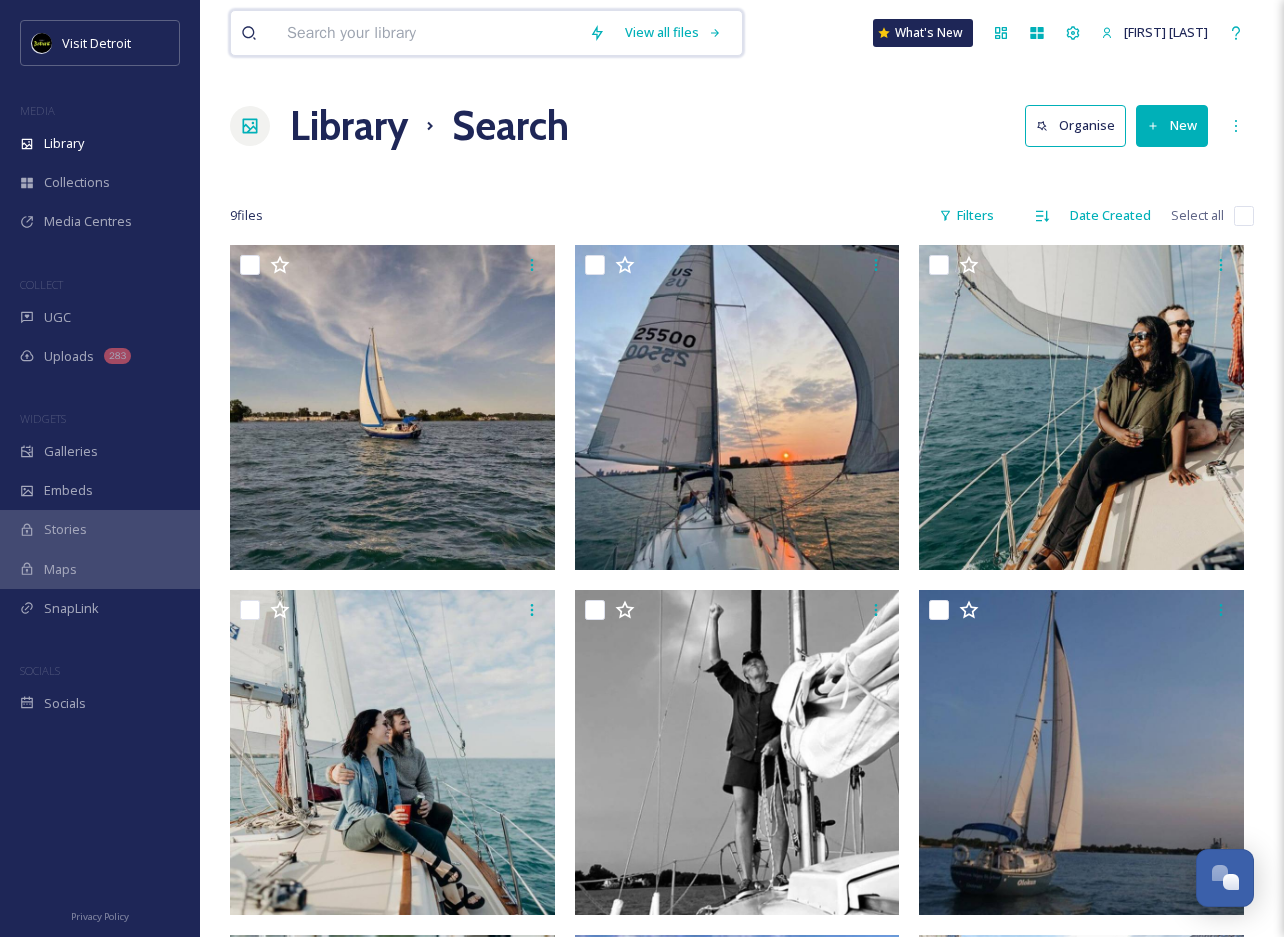 click at bounding box center (428, 33) 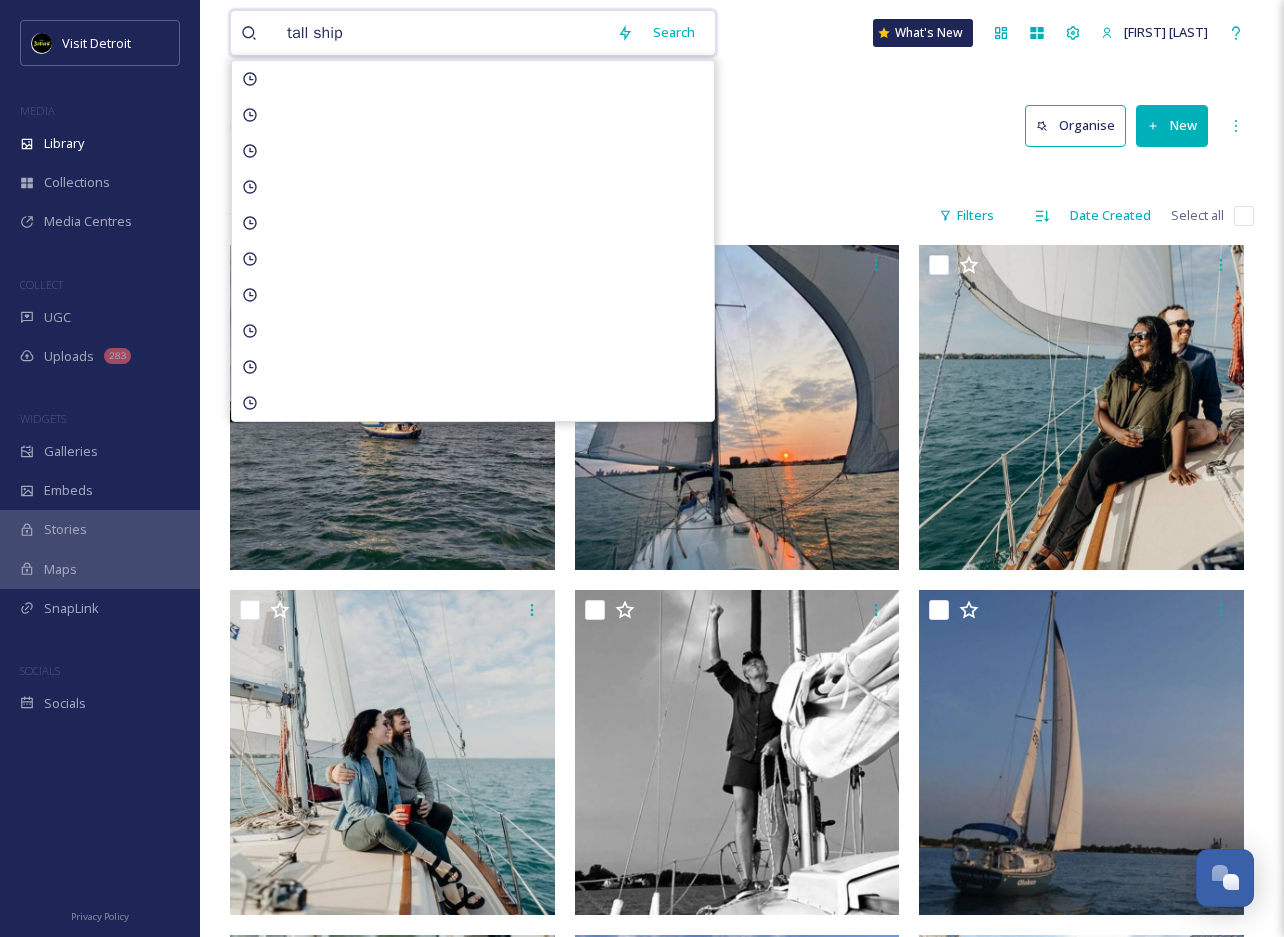 type on "tall ships" 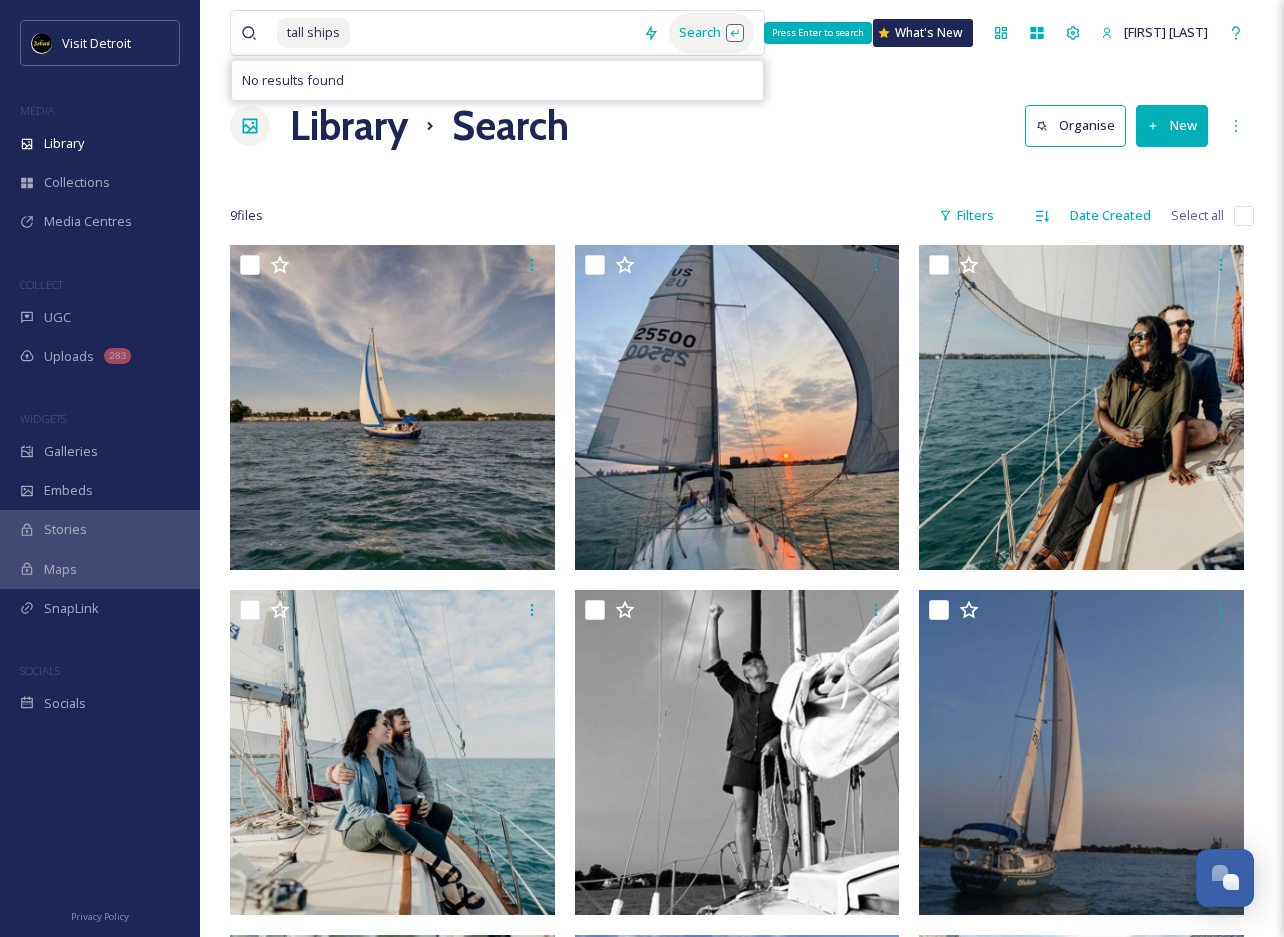 click on "Search Press Enter to search" at bounding box center (711, 32) 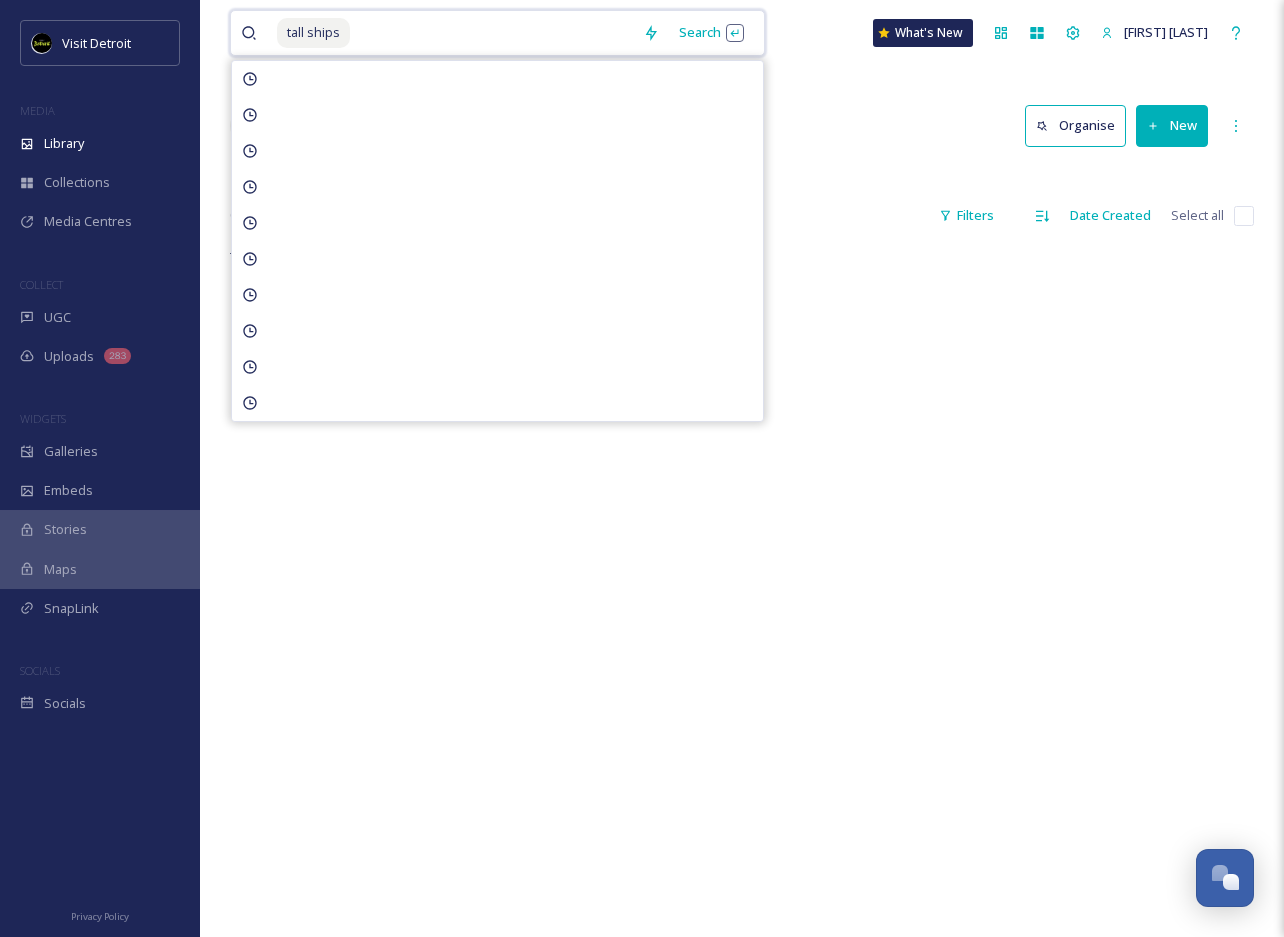 click at bounding box center (492, 33) 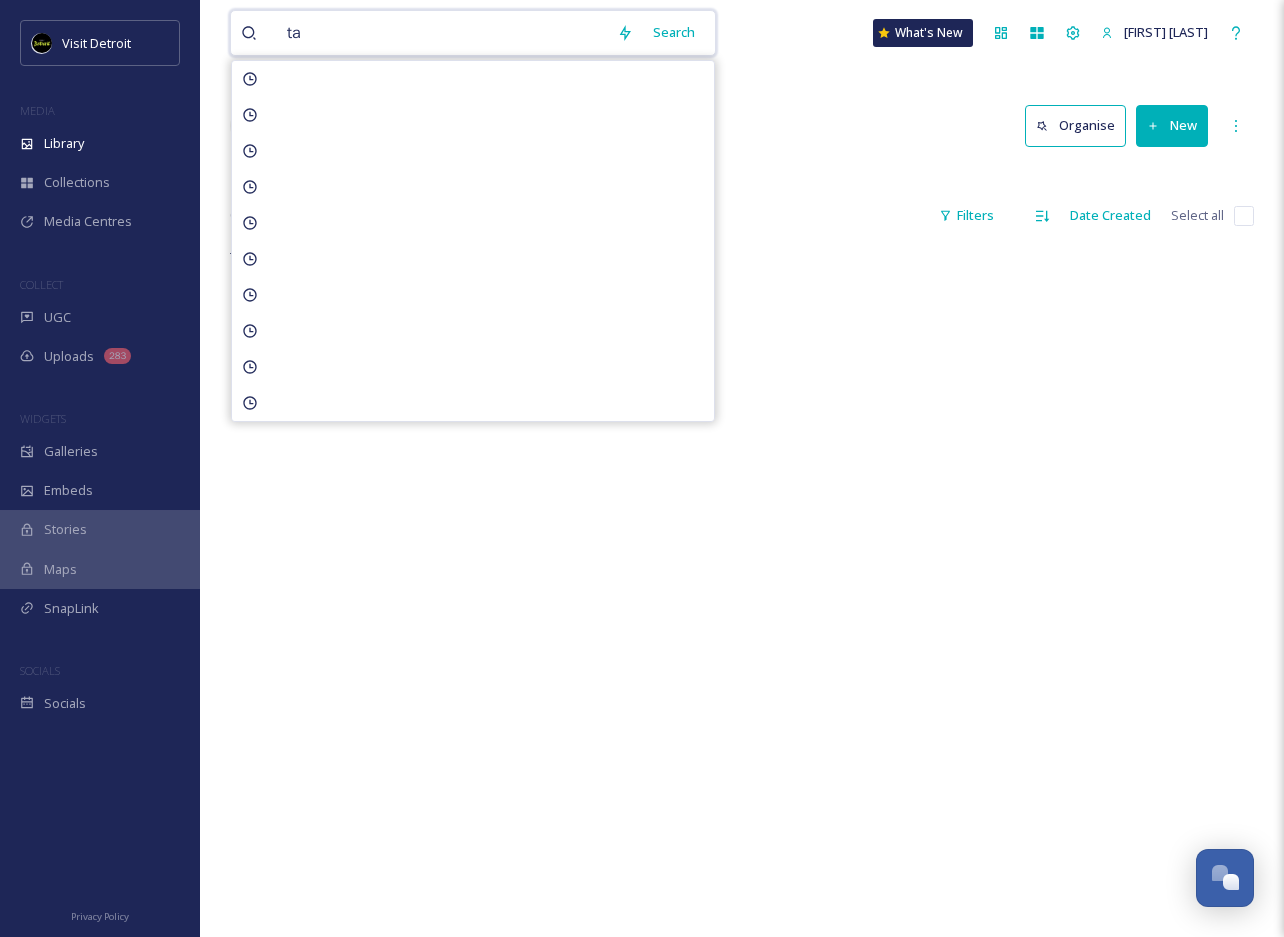 type on "t" 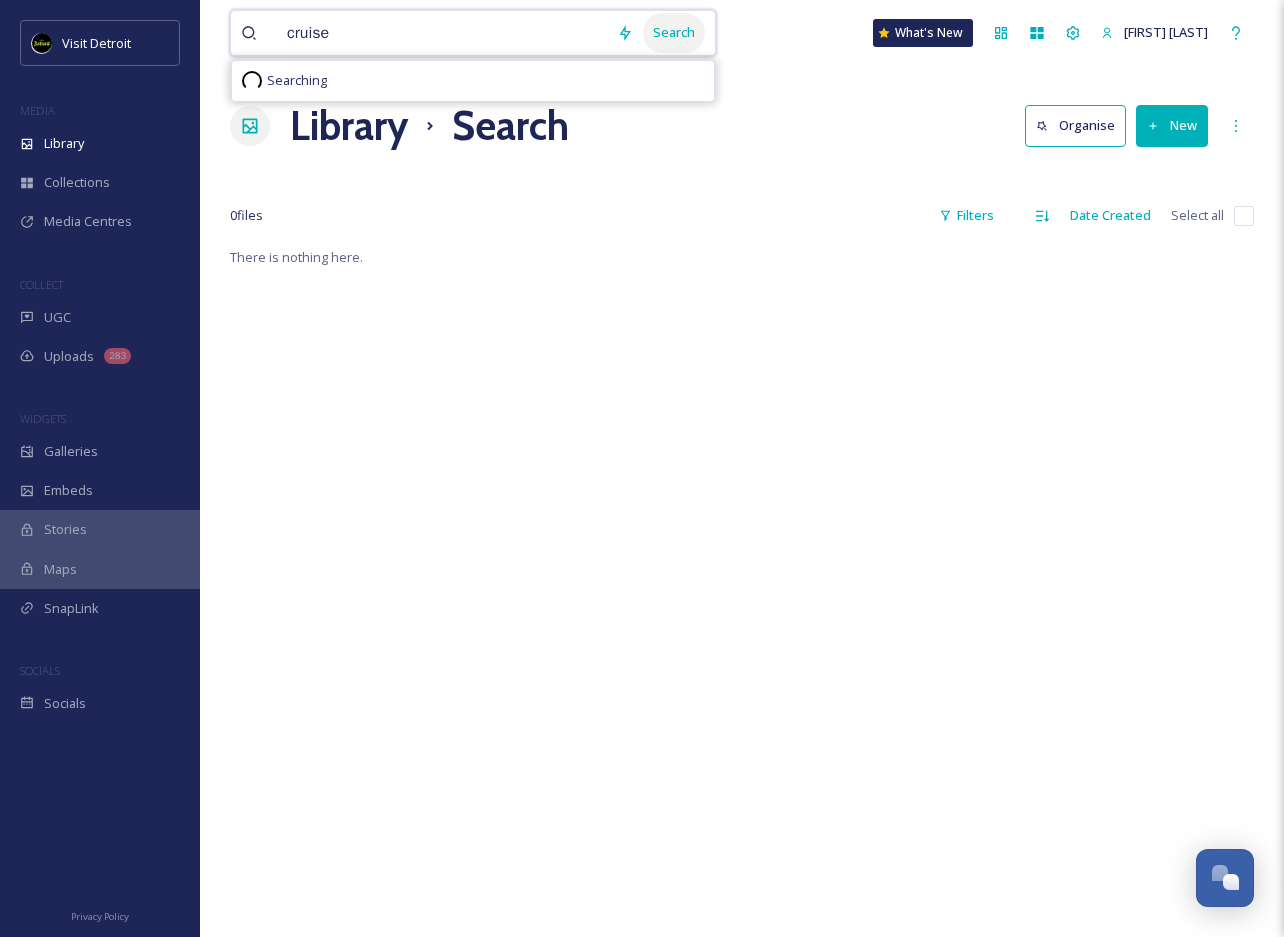 type on "cruise" 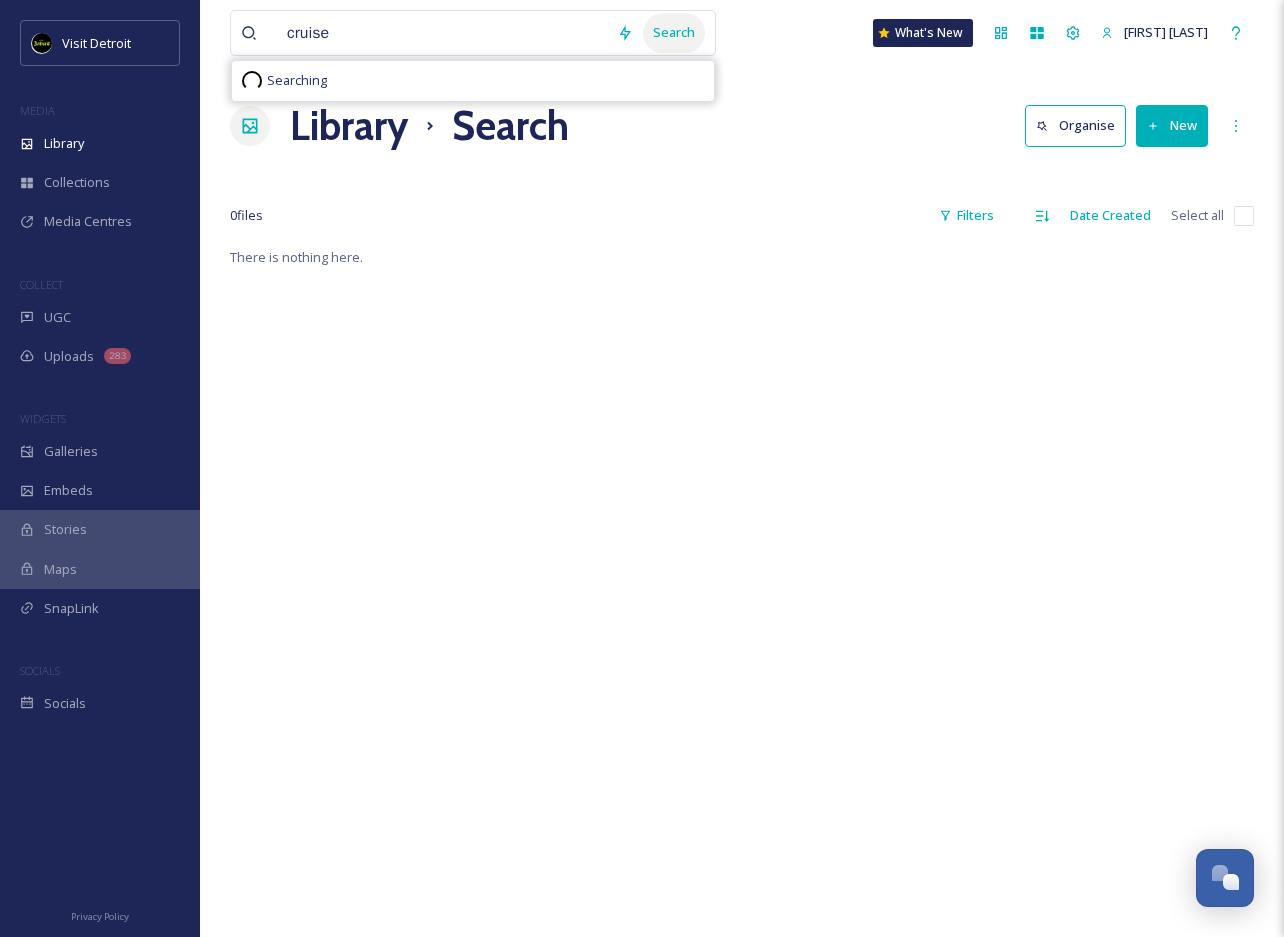 click on "Search" at bounding box center [674, 32] 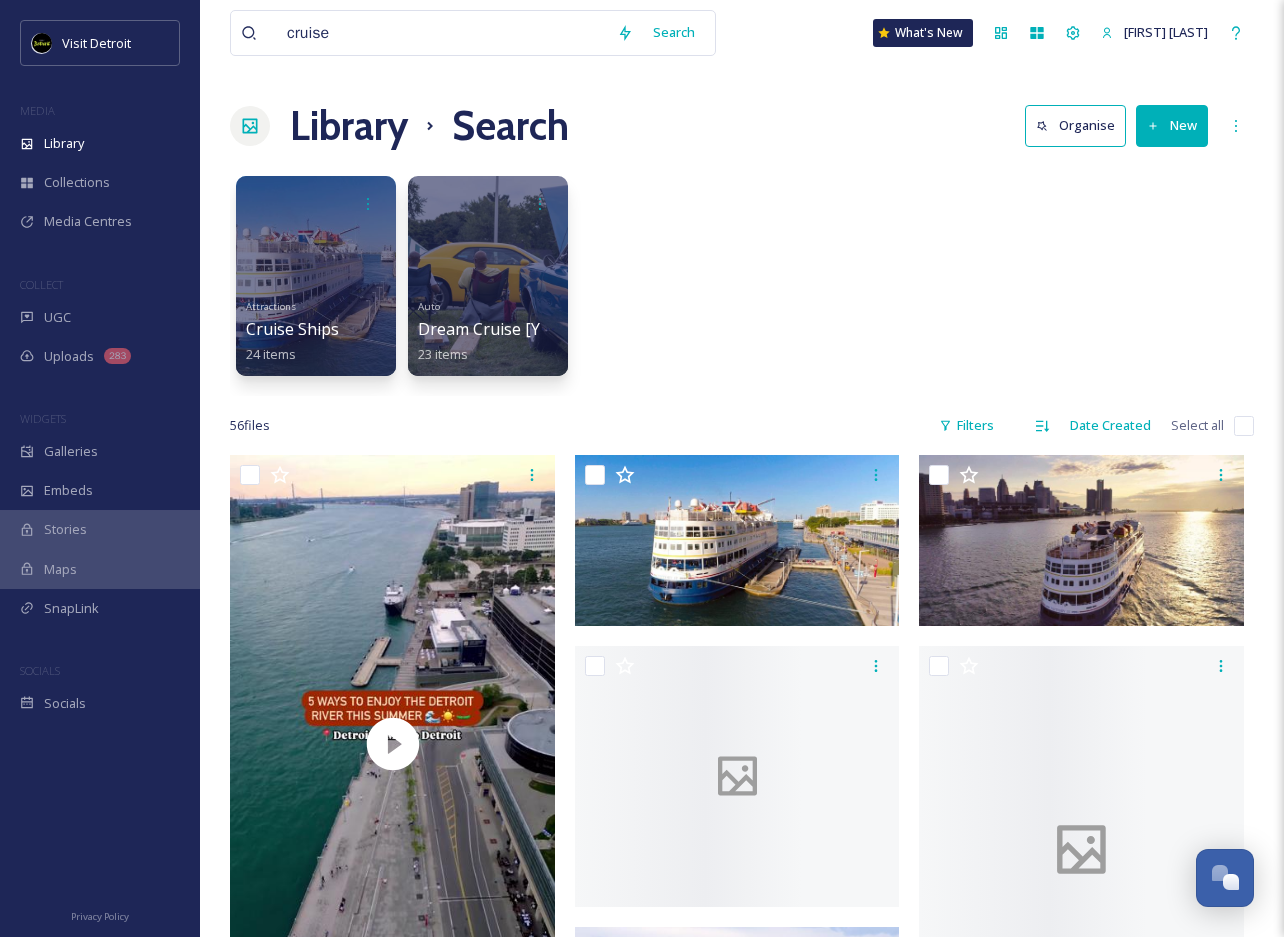 click on "Library Search Organise New" at bounding box center (742, 126) 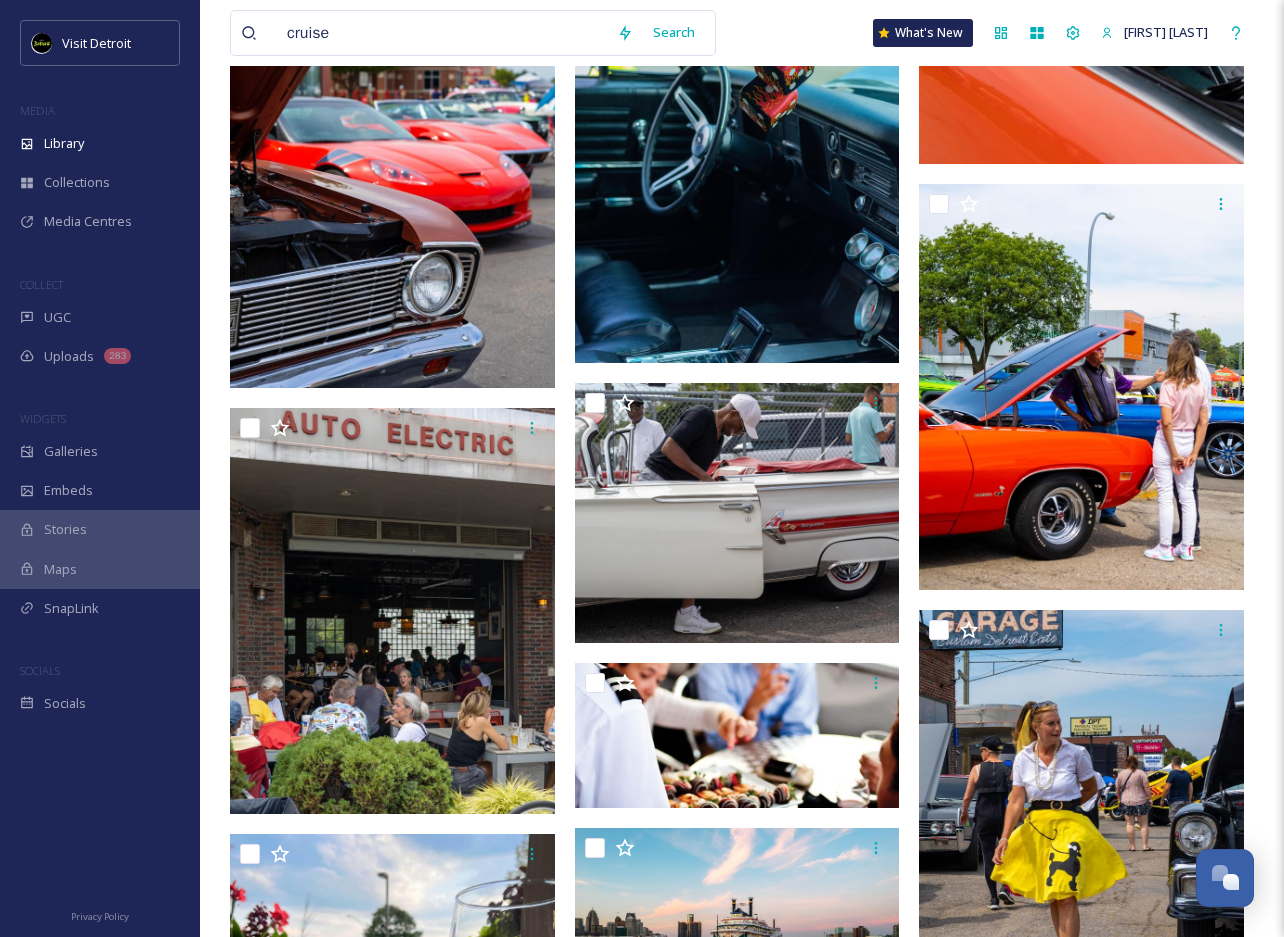 scroll, scrollTop: 2805, scrollLeft: 0, axis: vertical 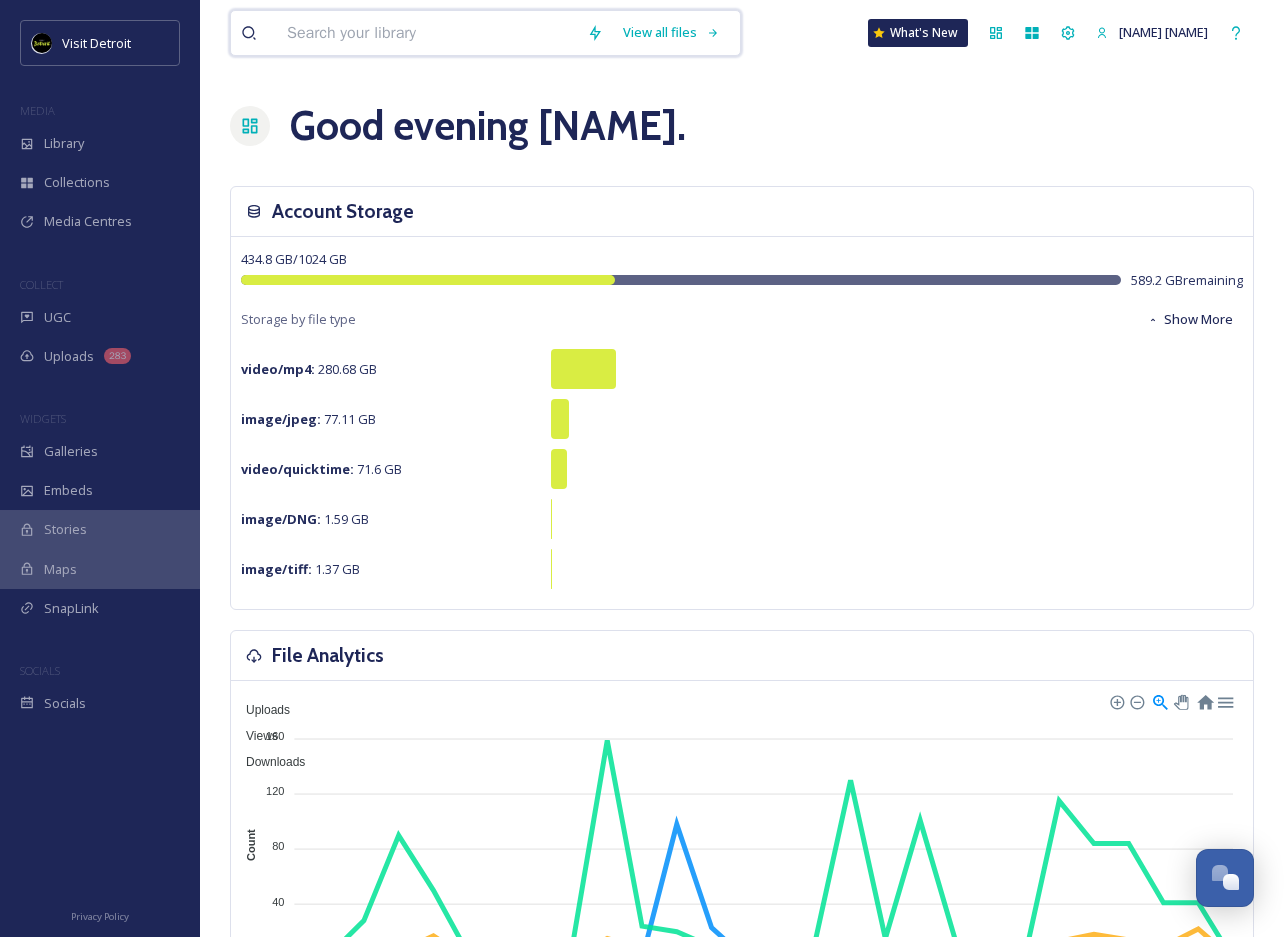 click at bounding box center [427, 33] 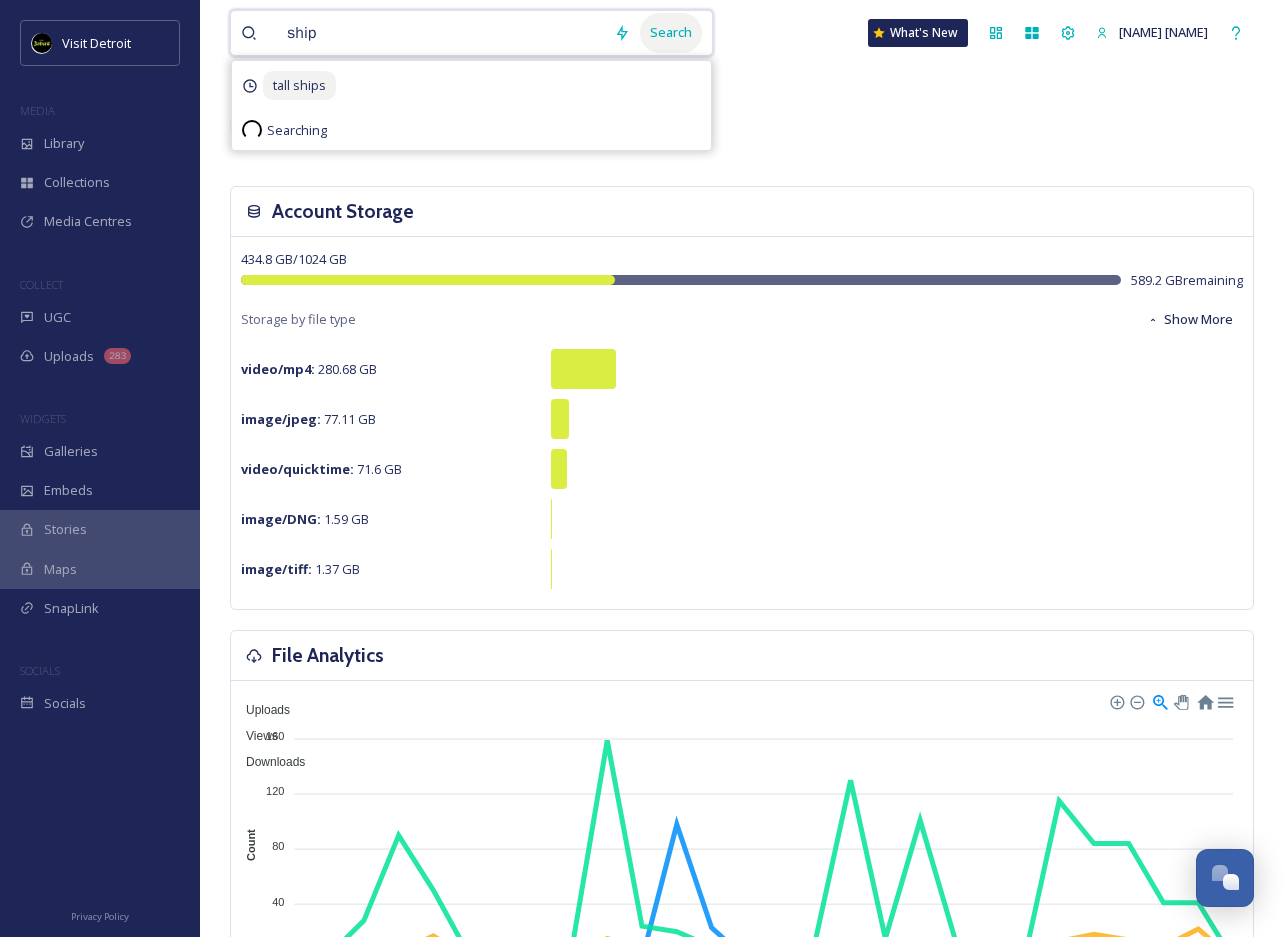 type on "ship" 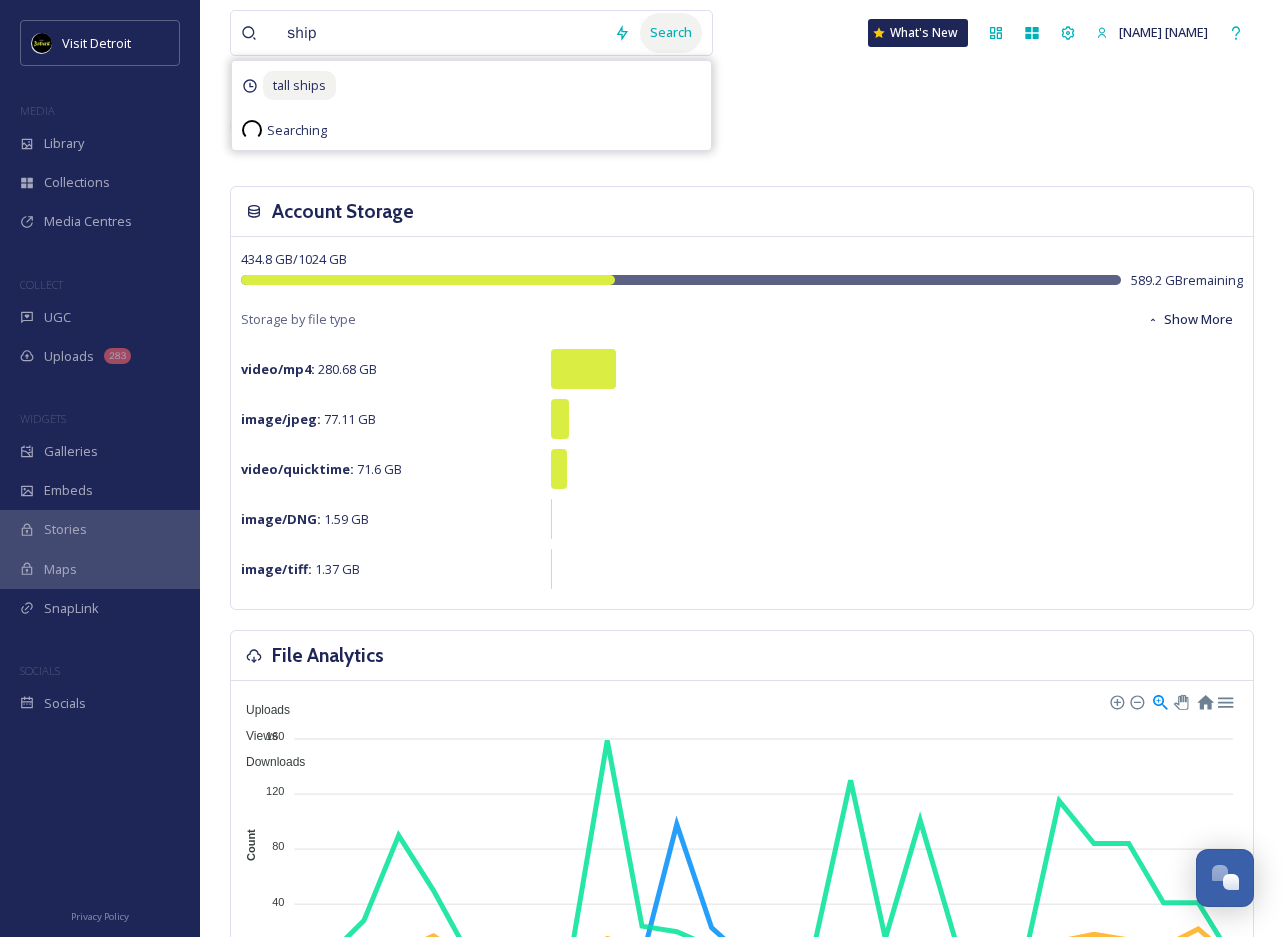 click on "Search" at bounding box center (671, 32) 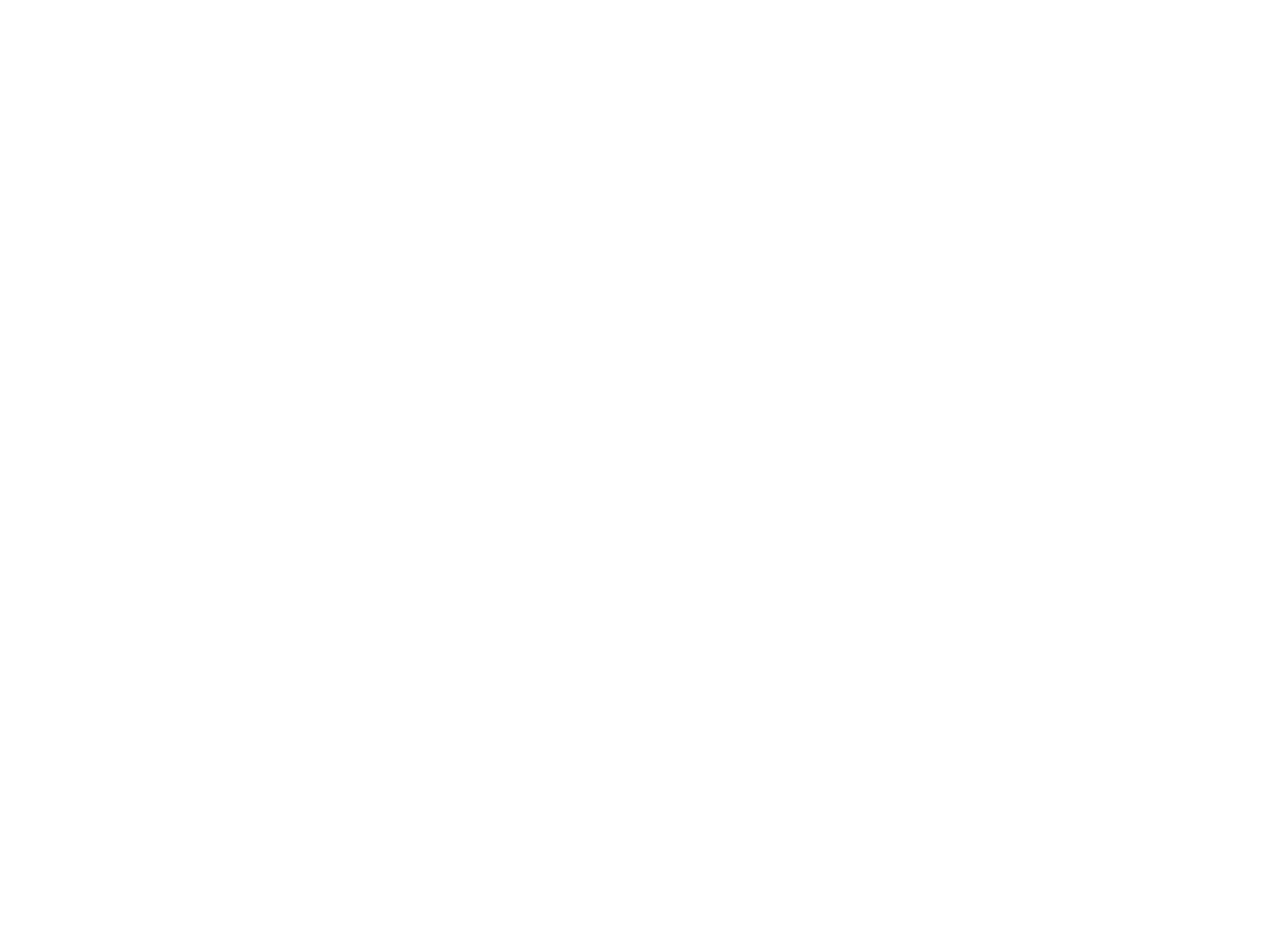 scroll, scrollTop: 0, scrollLeft: 0, axis: both 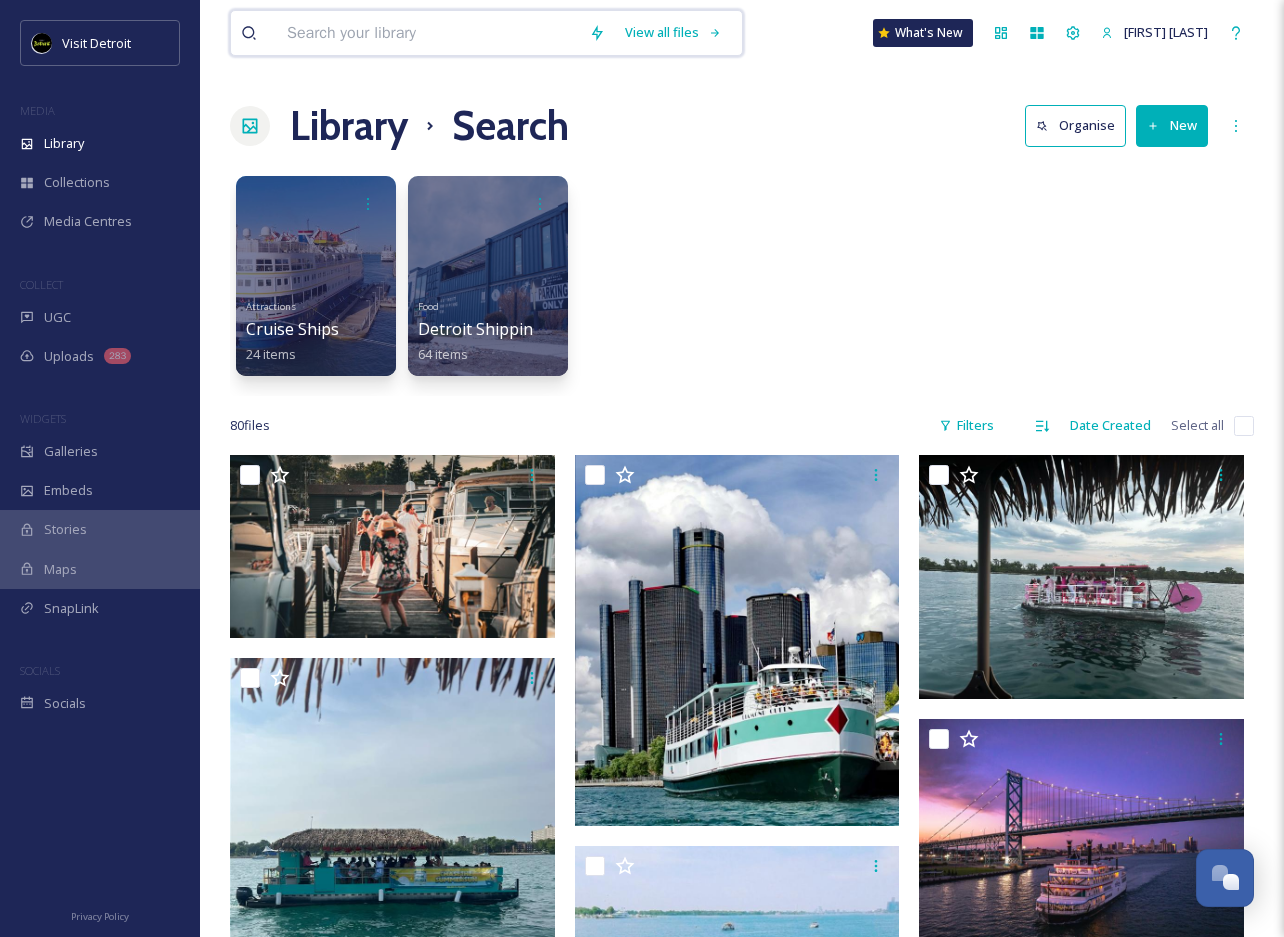 click at bounding box center [428, 33] 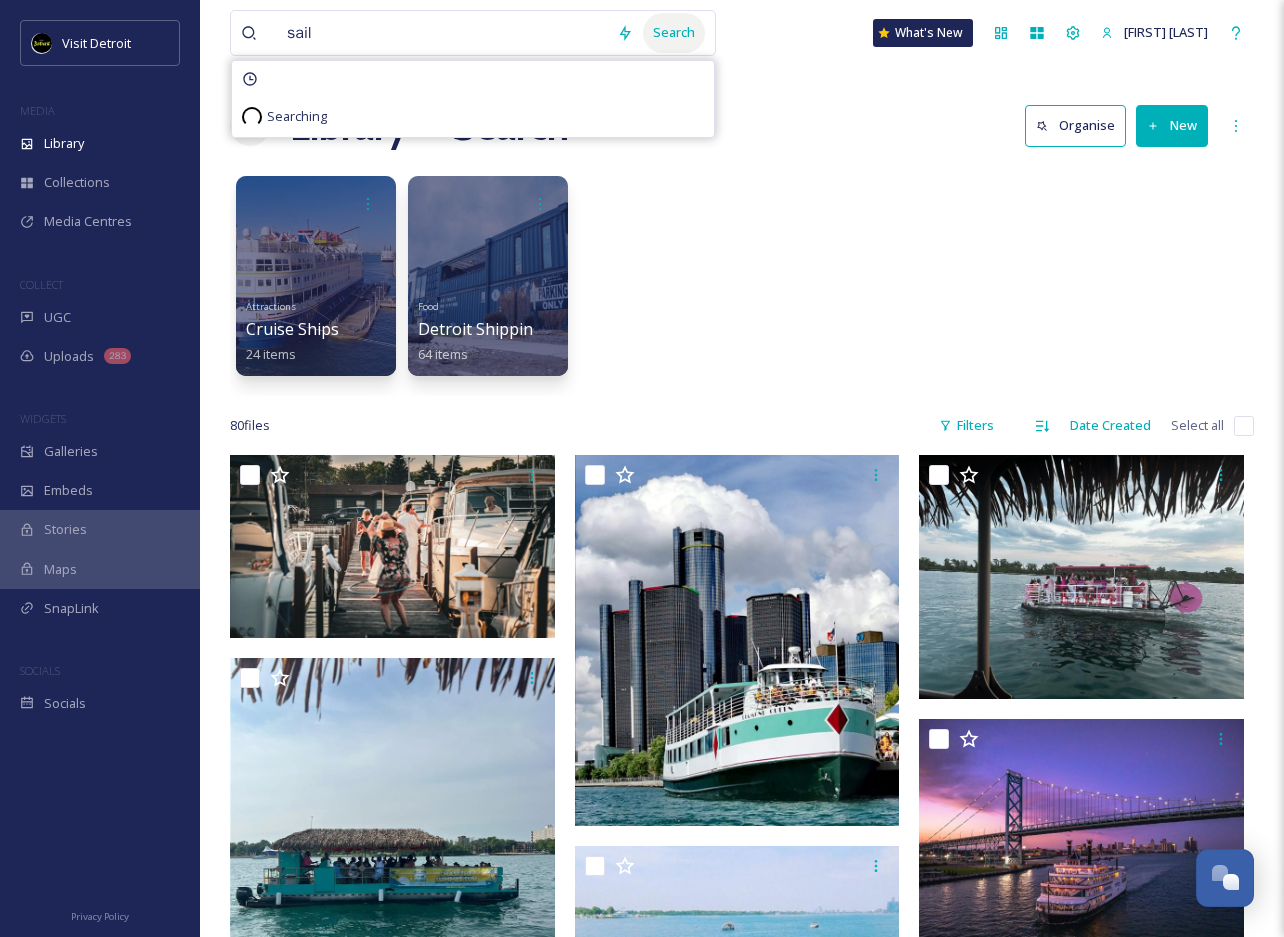 click on "Search" at bounding box center (674, 32) 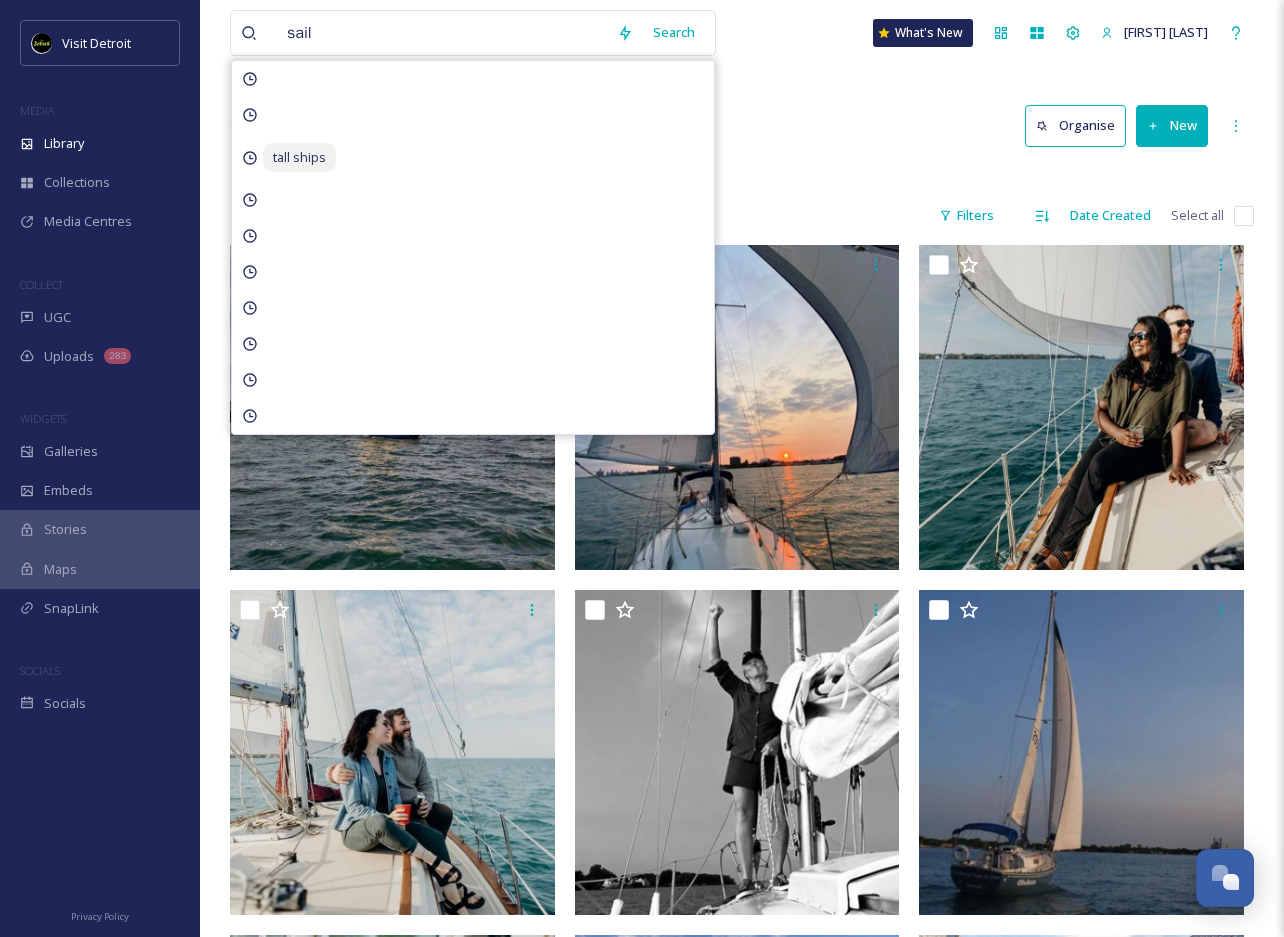 click on "Library Search Organise New" at bounding box center [742, 126] 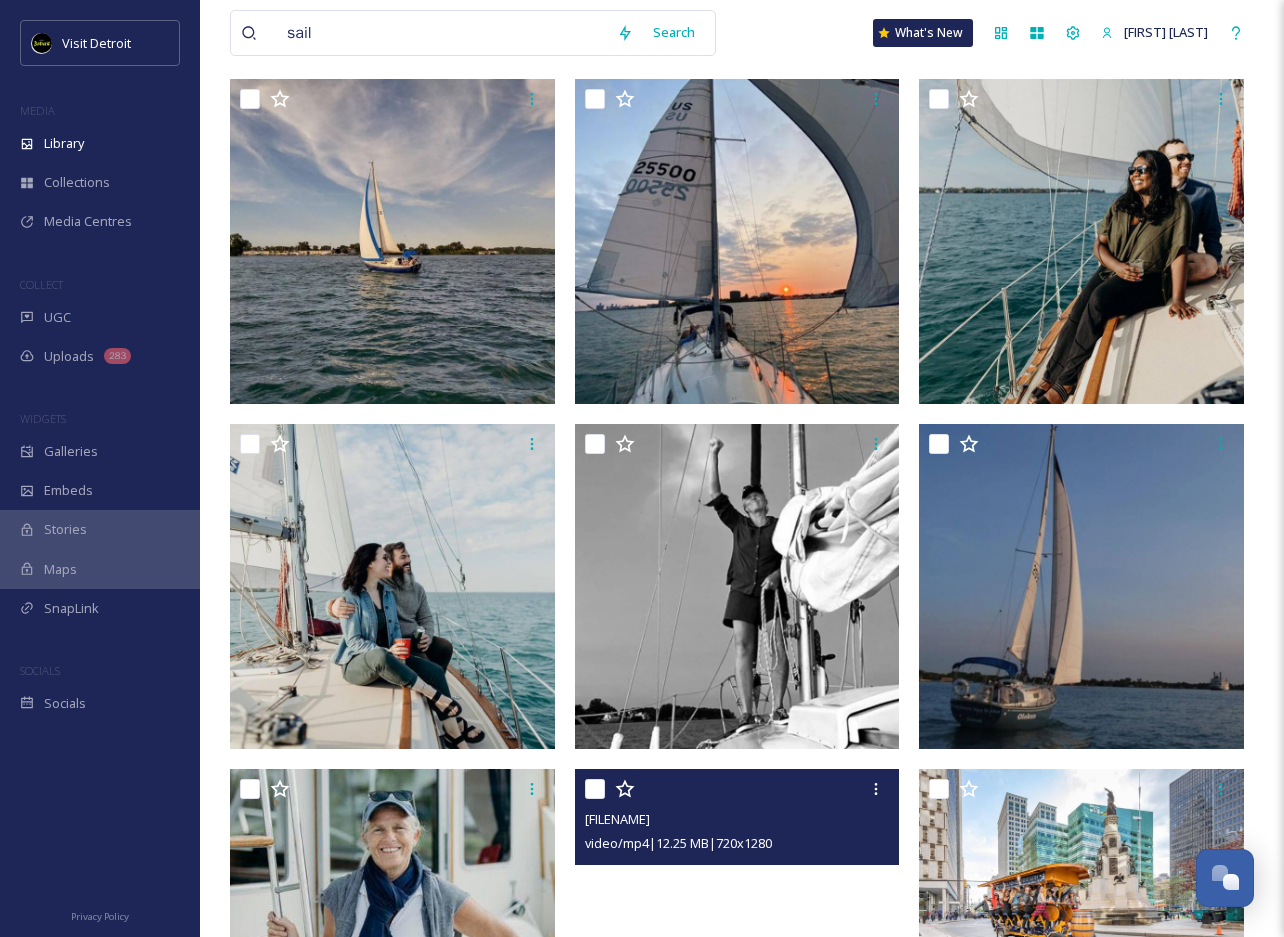 scroll, scrollTop: 163, scrollLeft: 0, axis: vertical 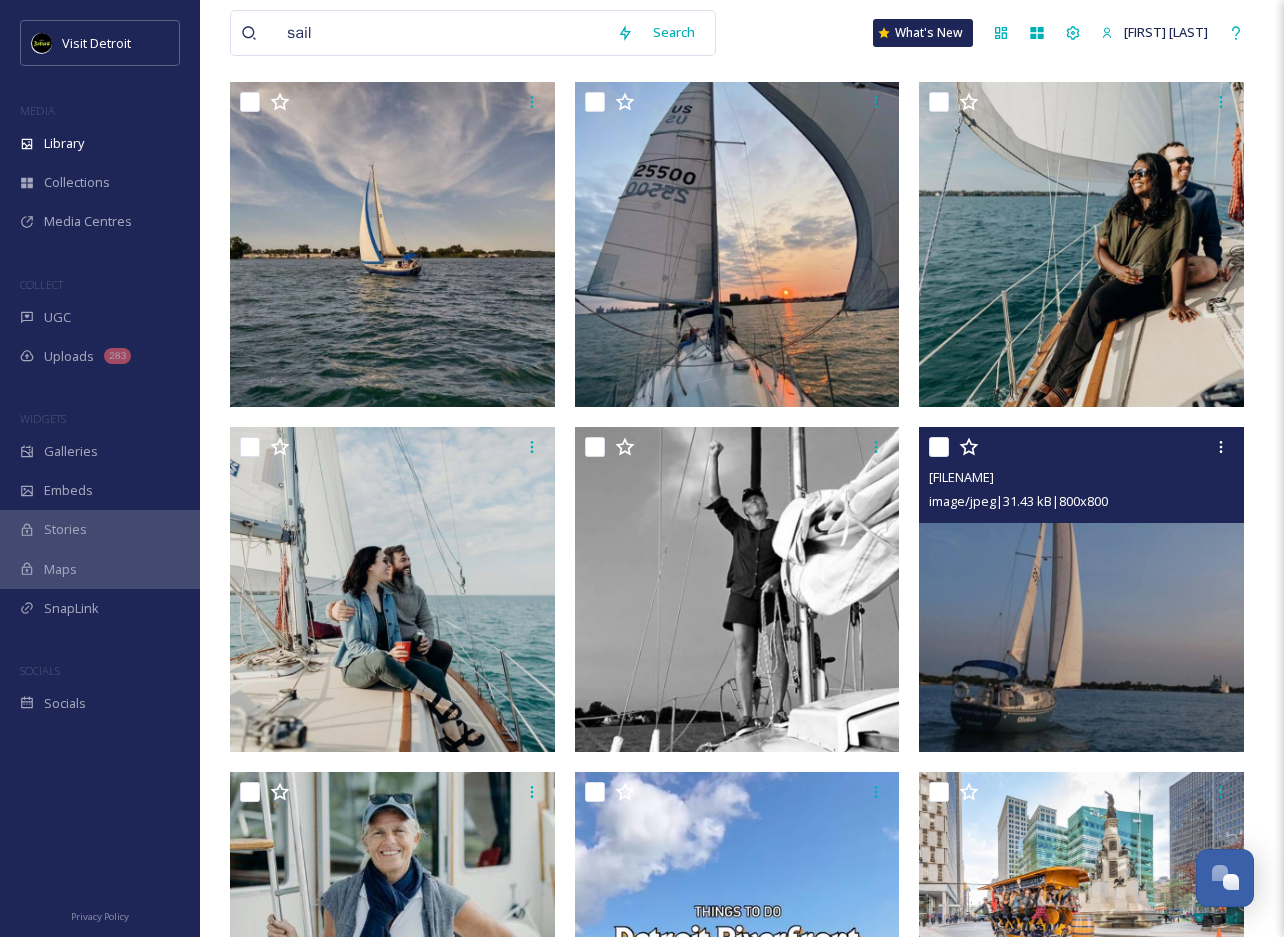 click at bounding box center (1081, 589) 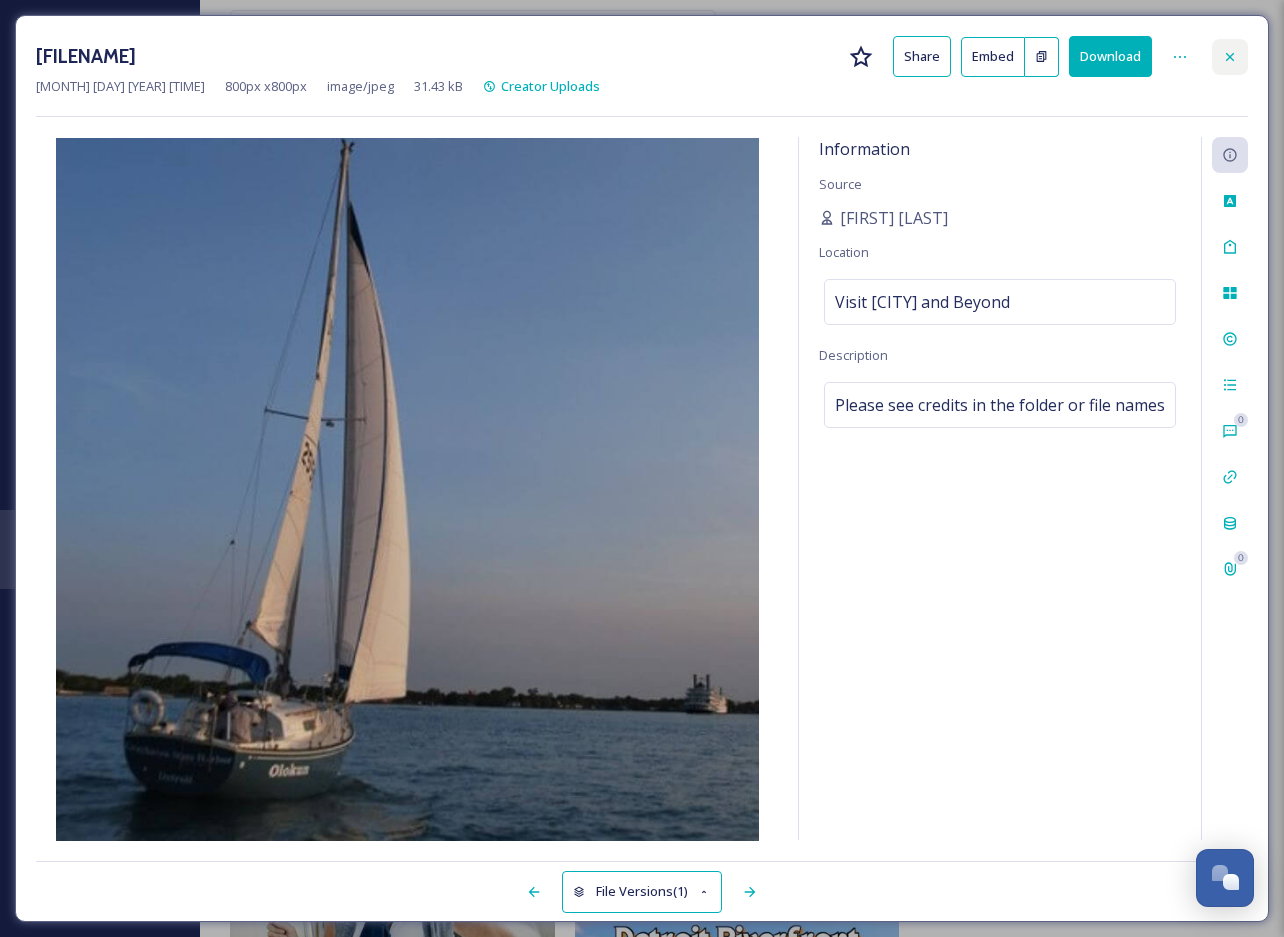 click 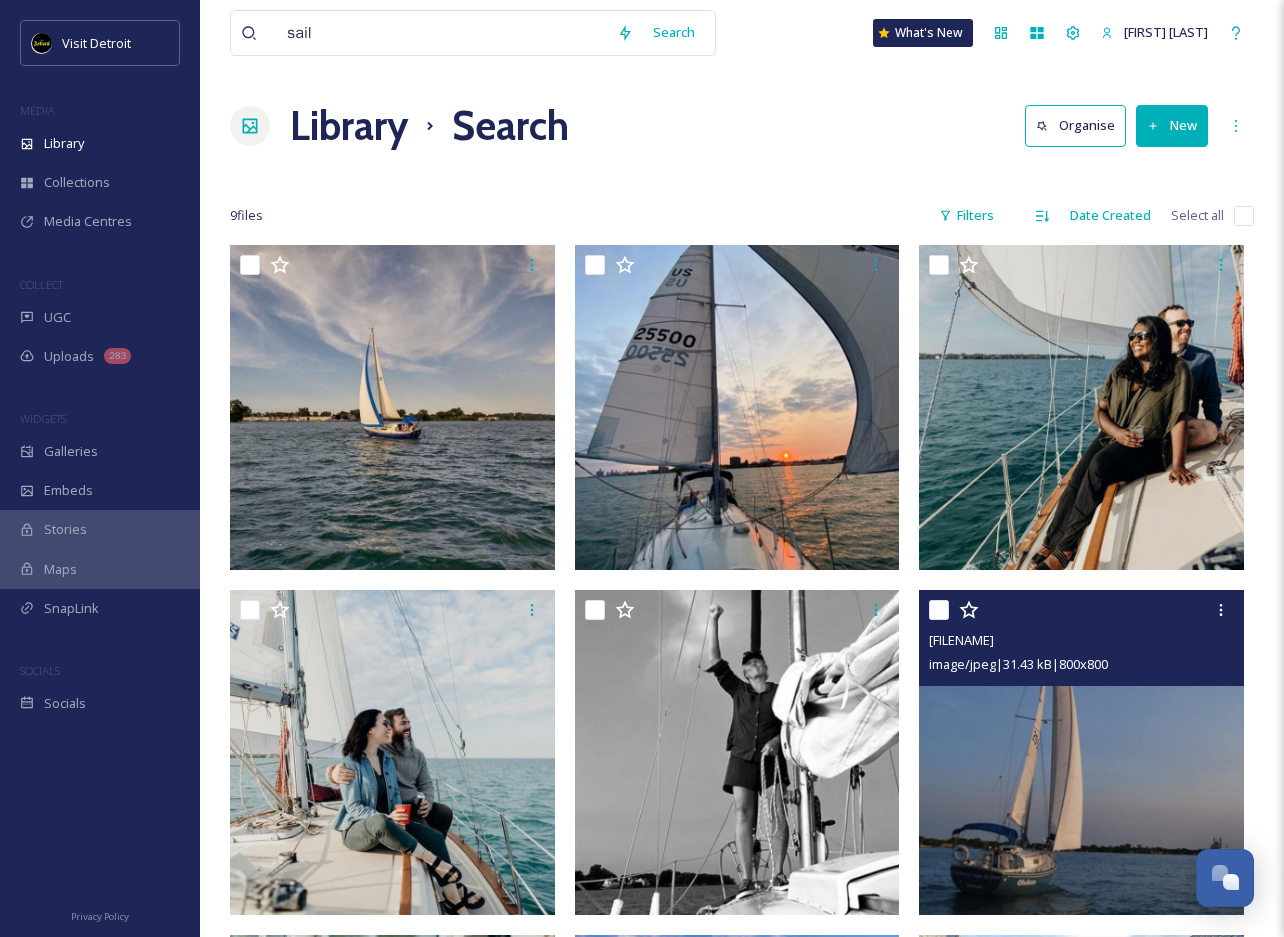 scroll, scrollTop: -1, scrollLeft: 0, axis: vertical 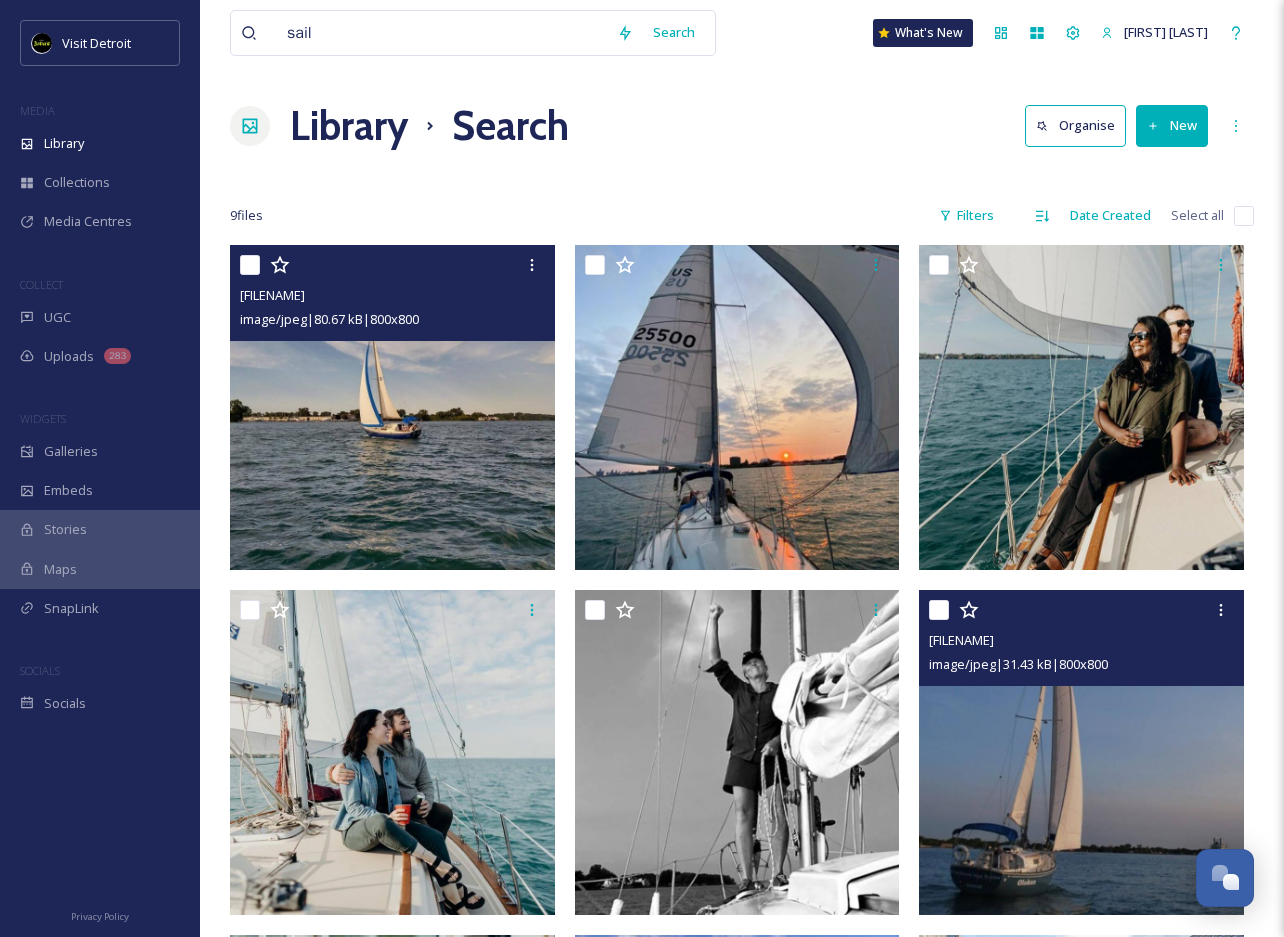 click at bounding box center (392, 407) 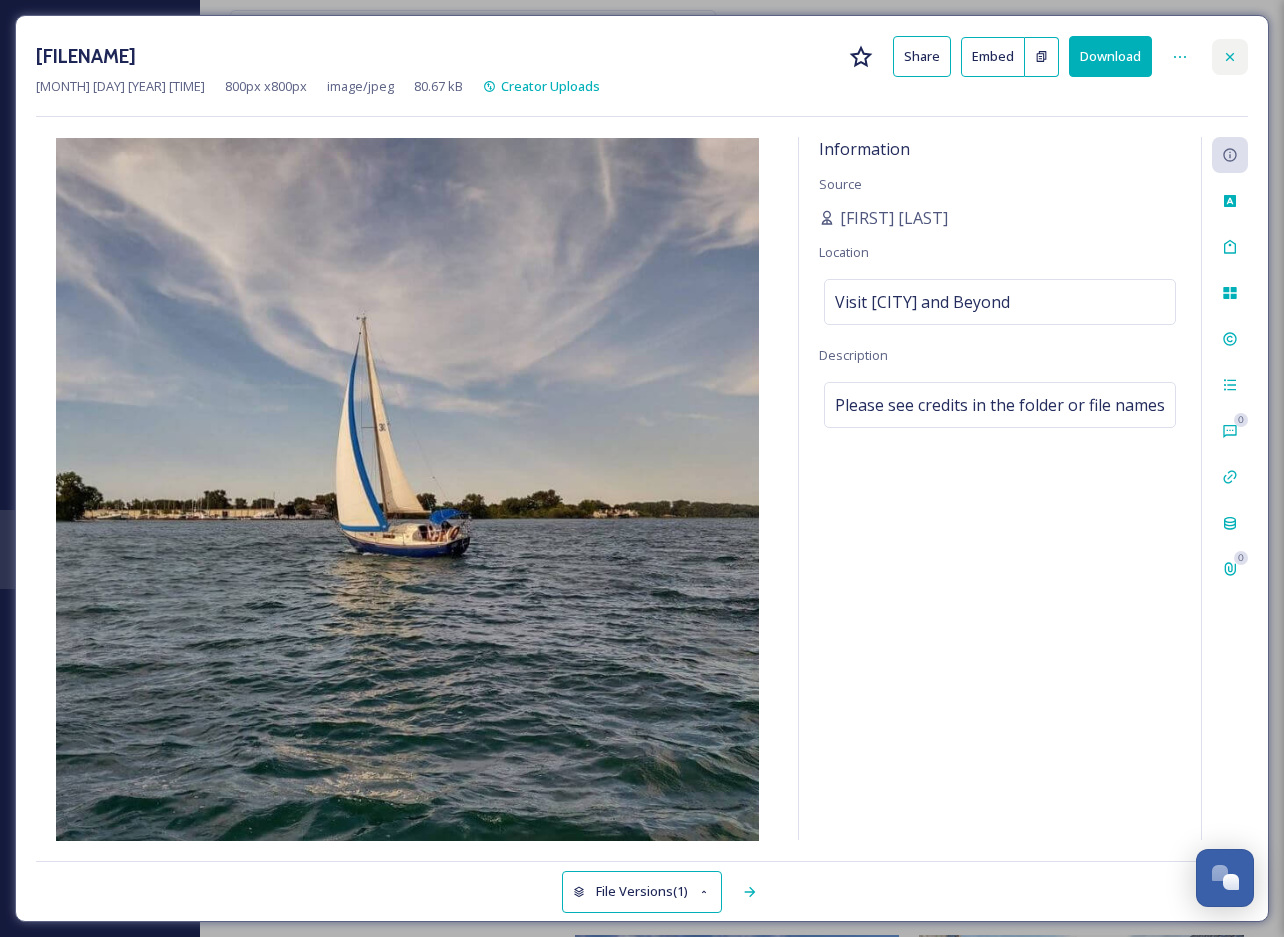 click 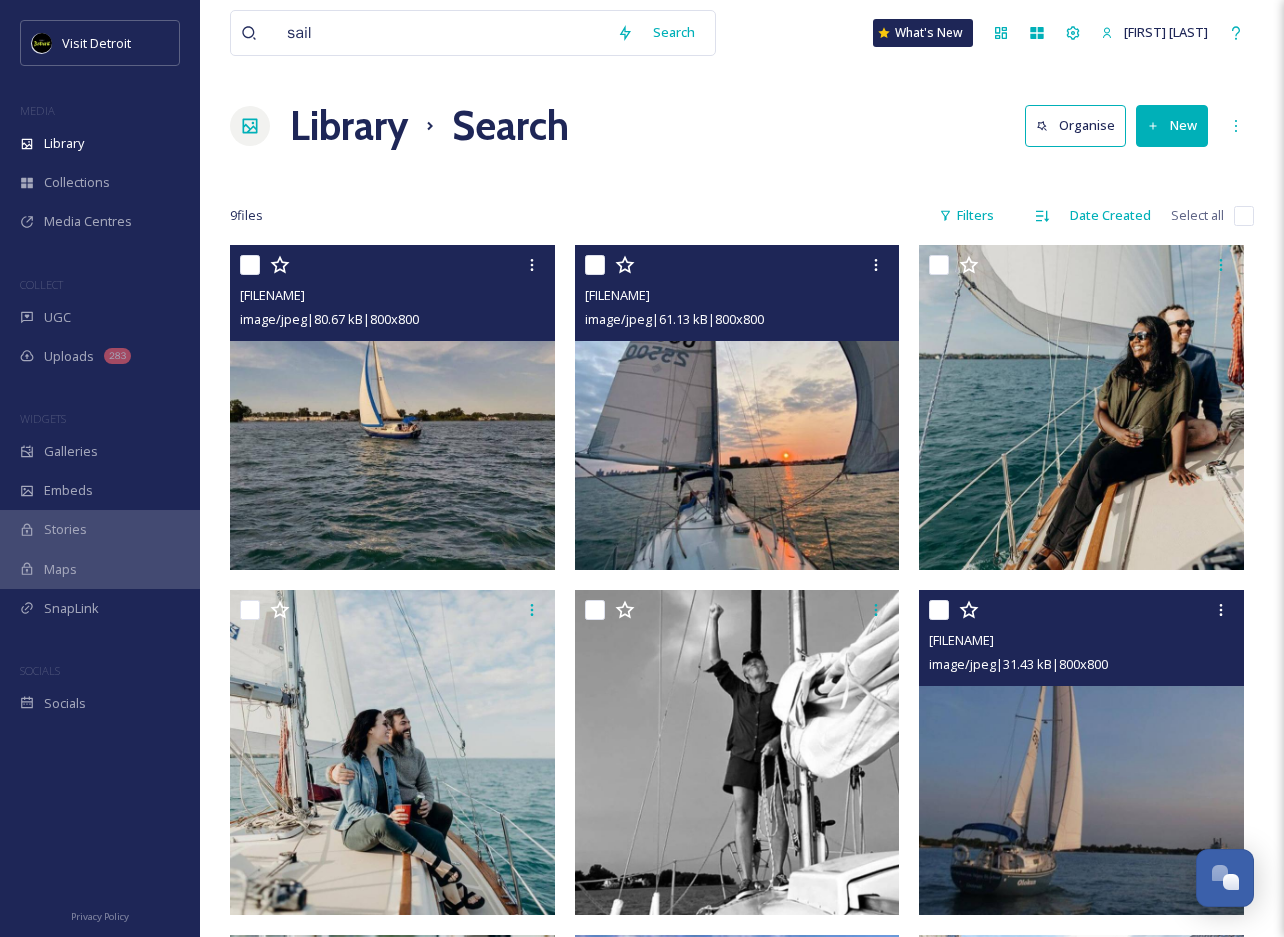 click at bounding box center [737, 407] 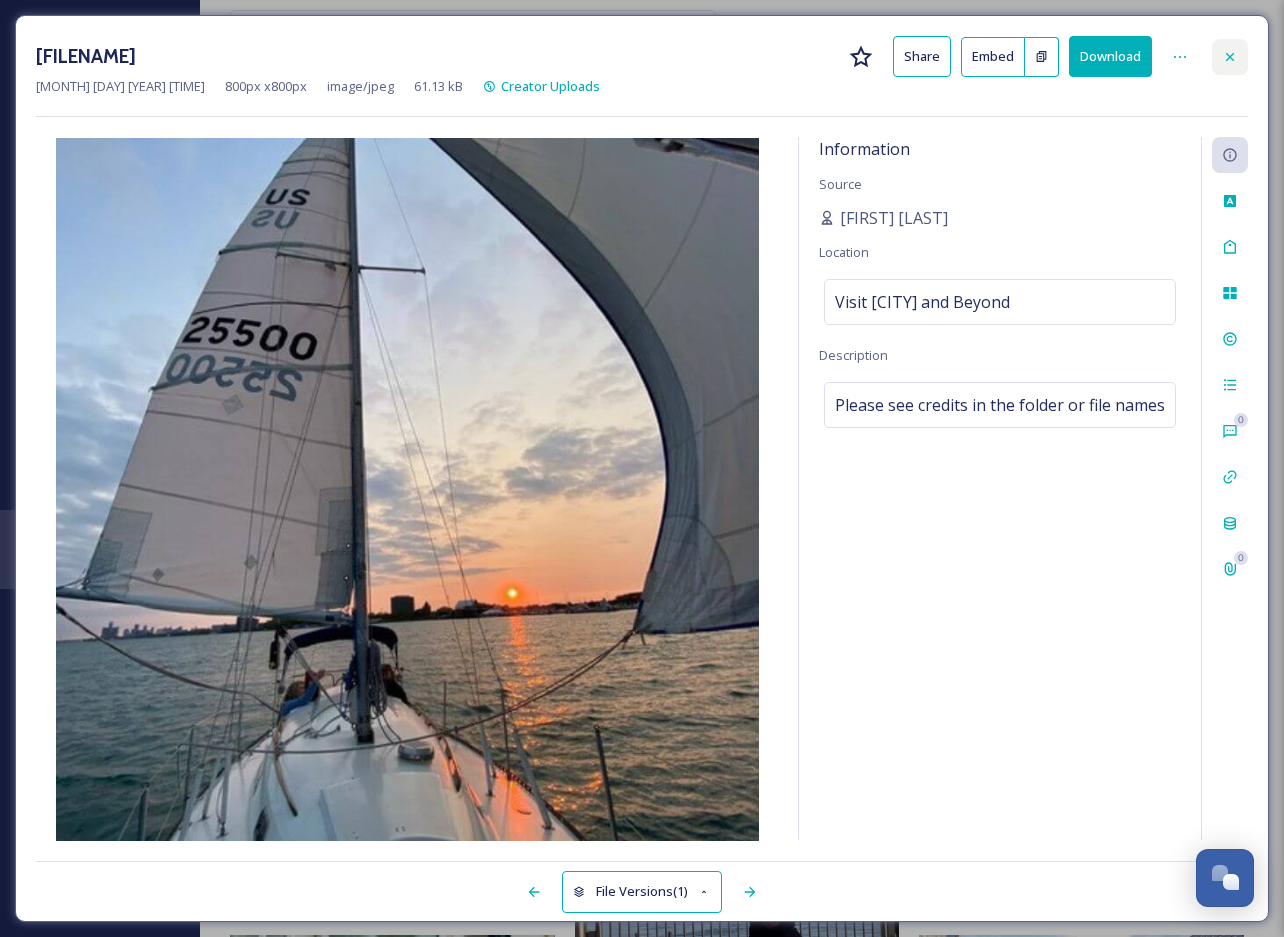 click 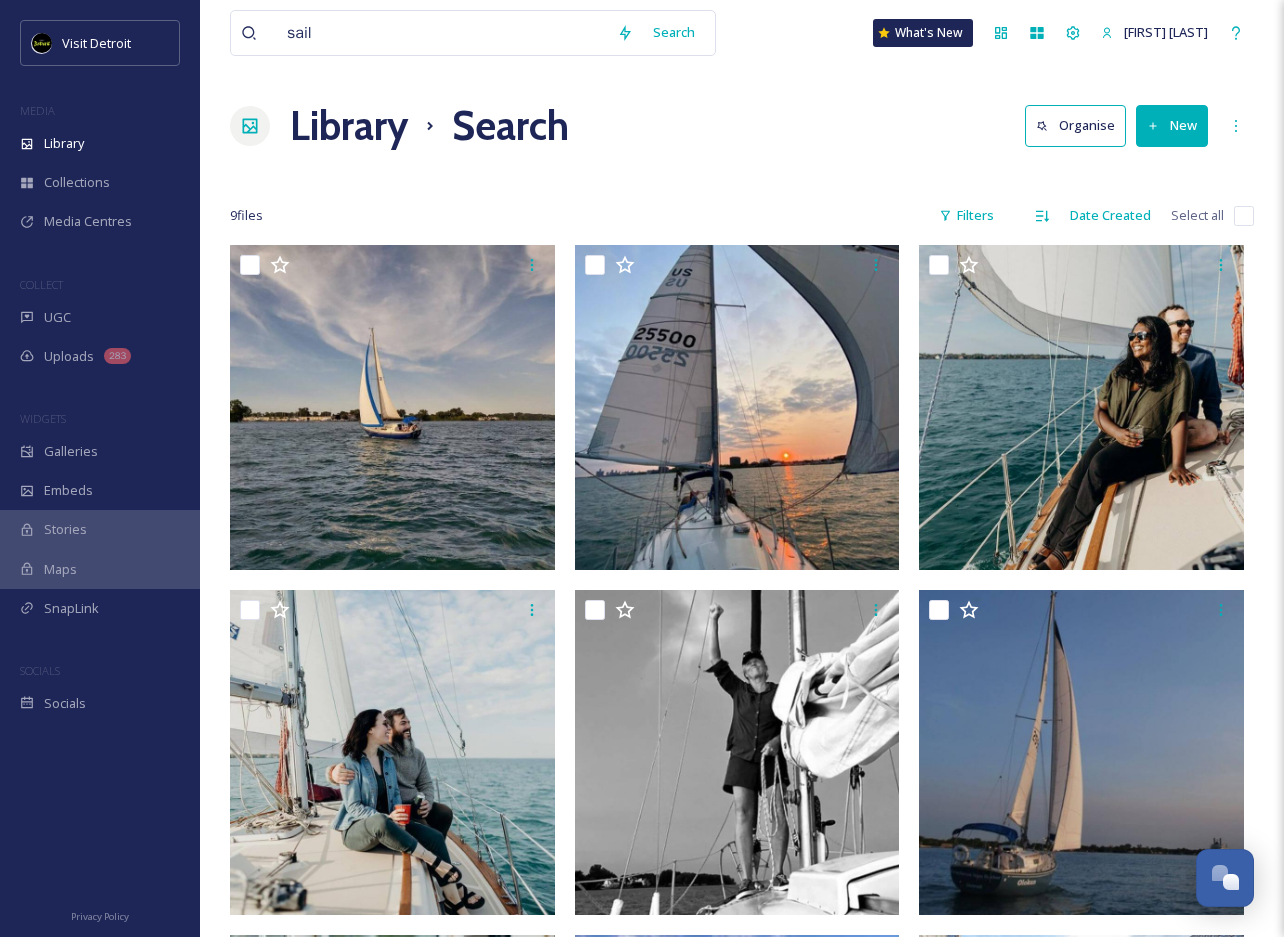 scroll, scrollTop: 0, scrollLeft: 0, axis: both 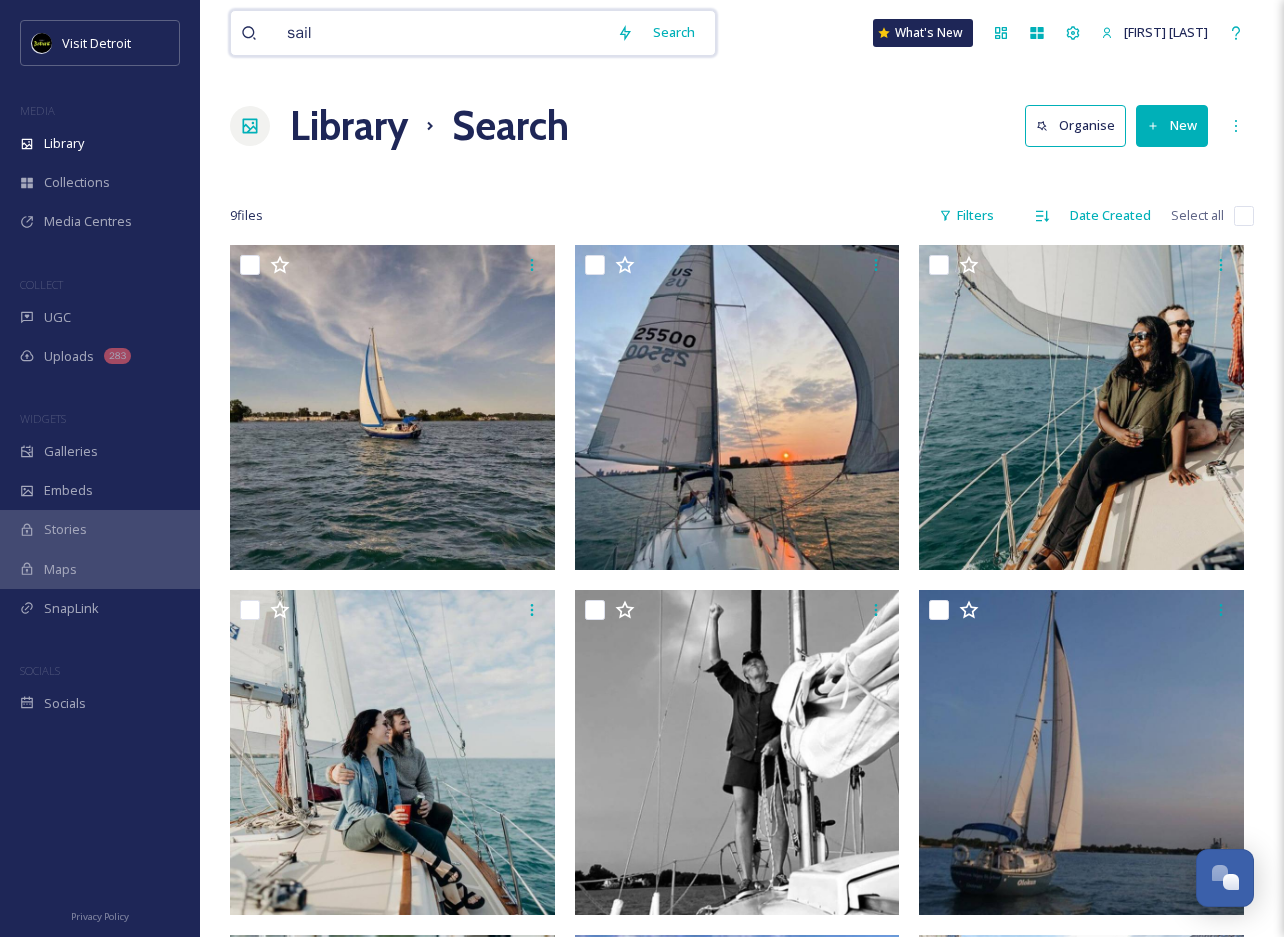 click on "sail" at bounding box center [442, 33] 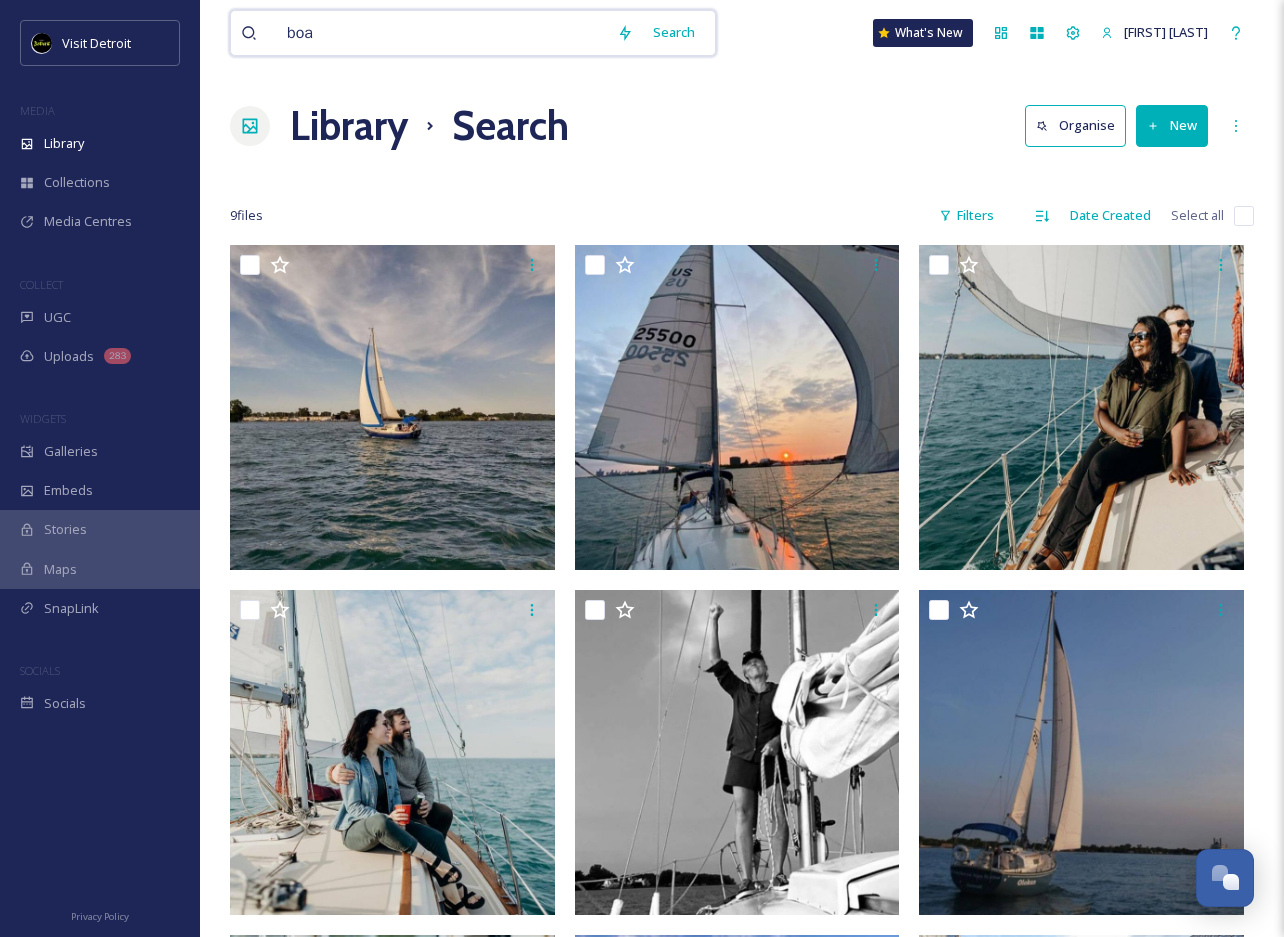 type on "boat" 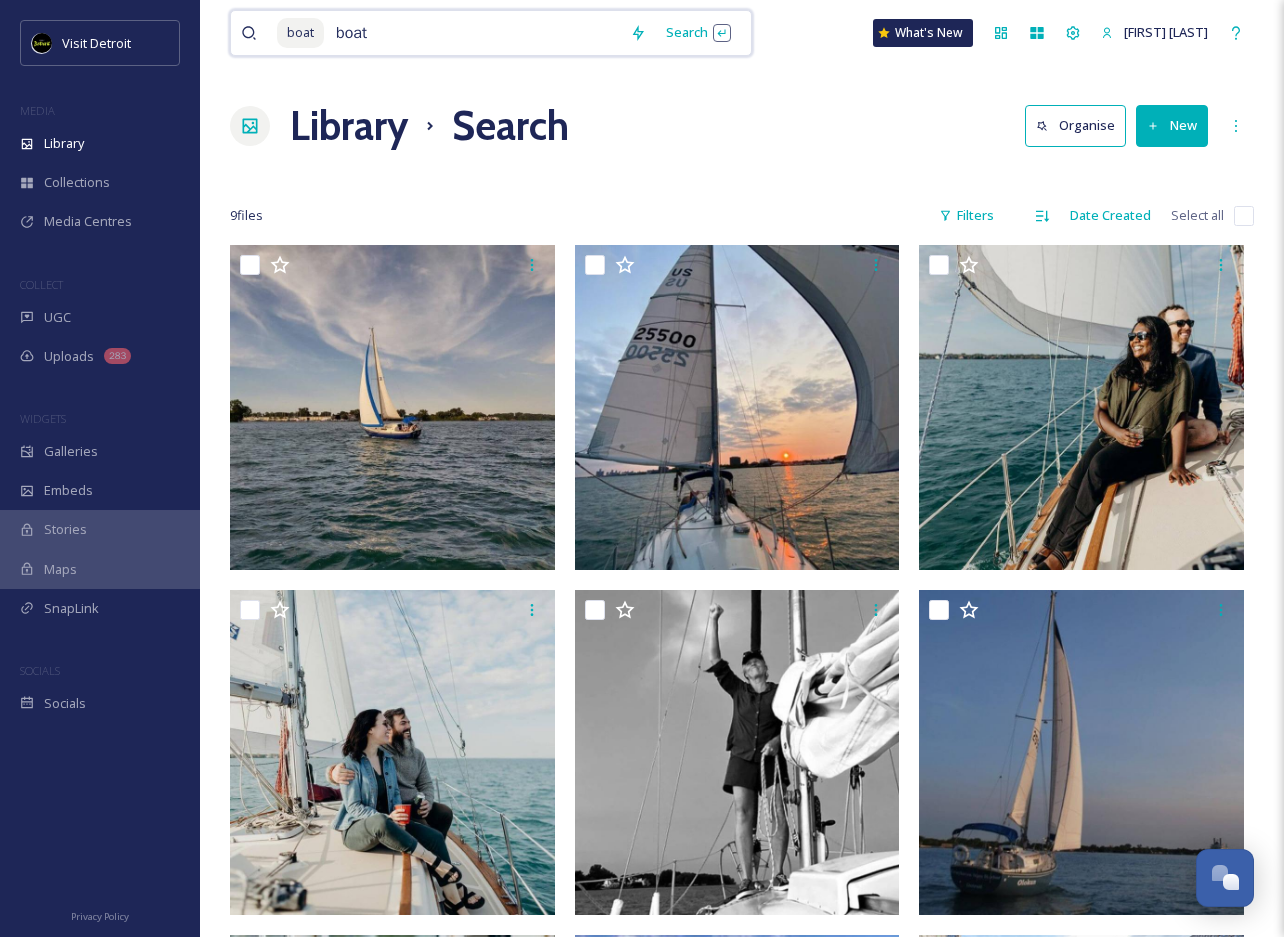 type 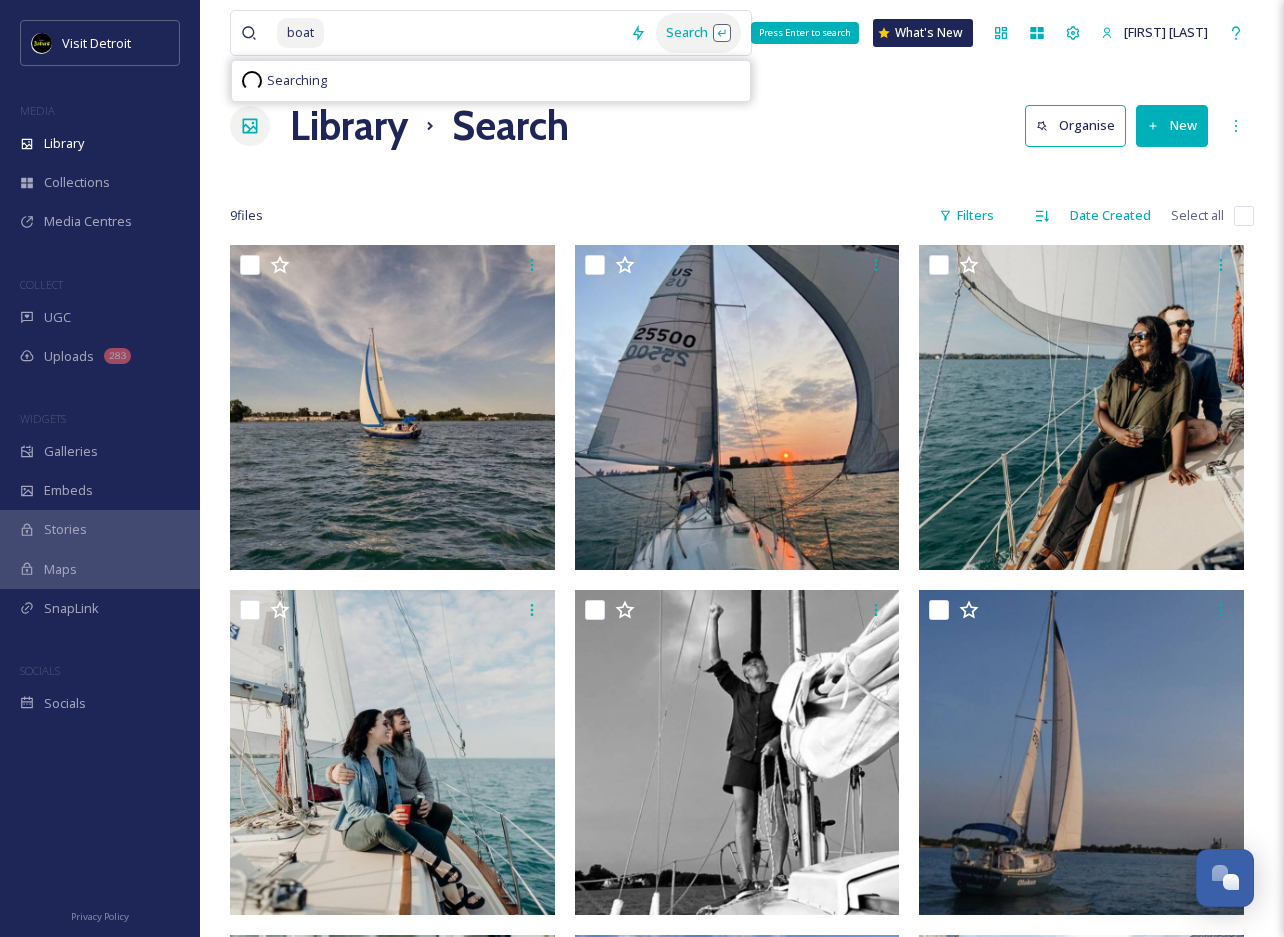 click on "Search Press Enter to search" at bounding box center (698, 32) 